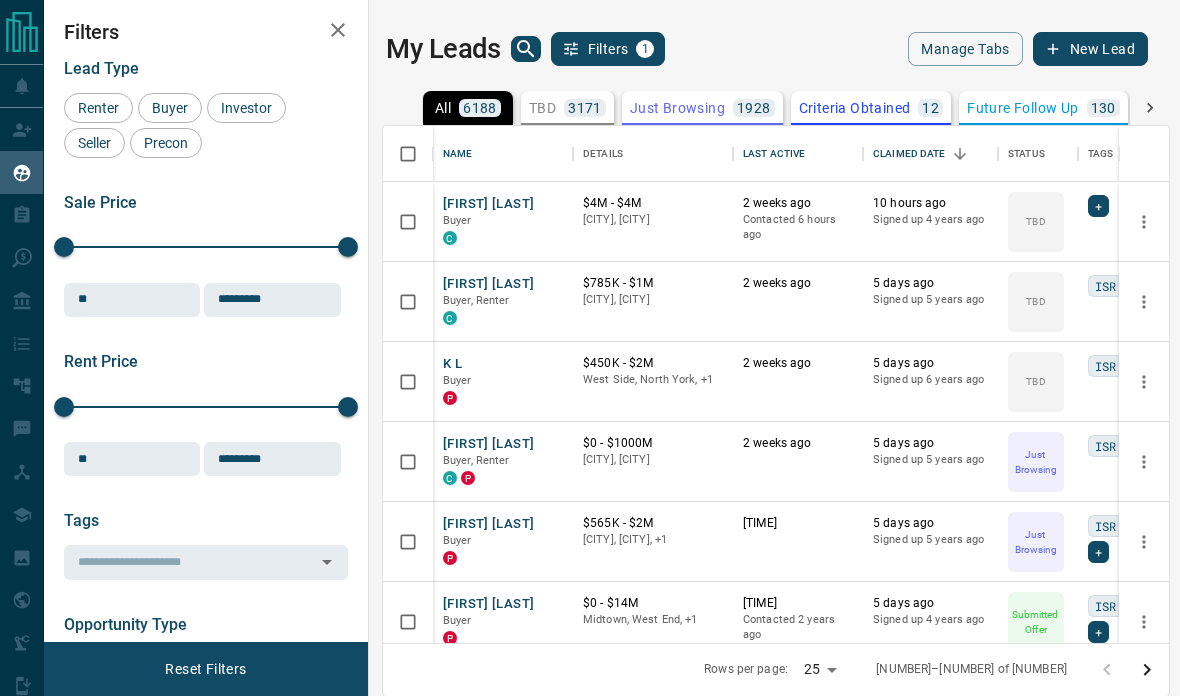 scroll, scrollTop: 0, scrollLeft: 0, axis: both 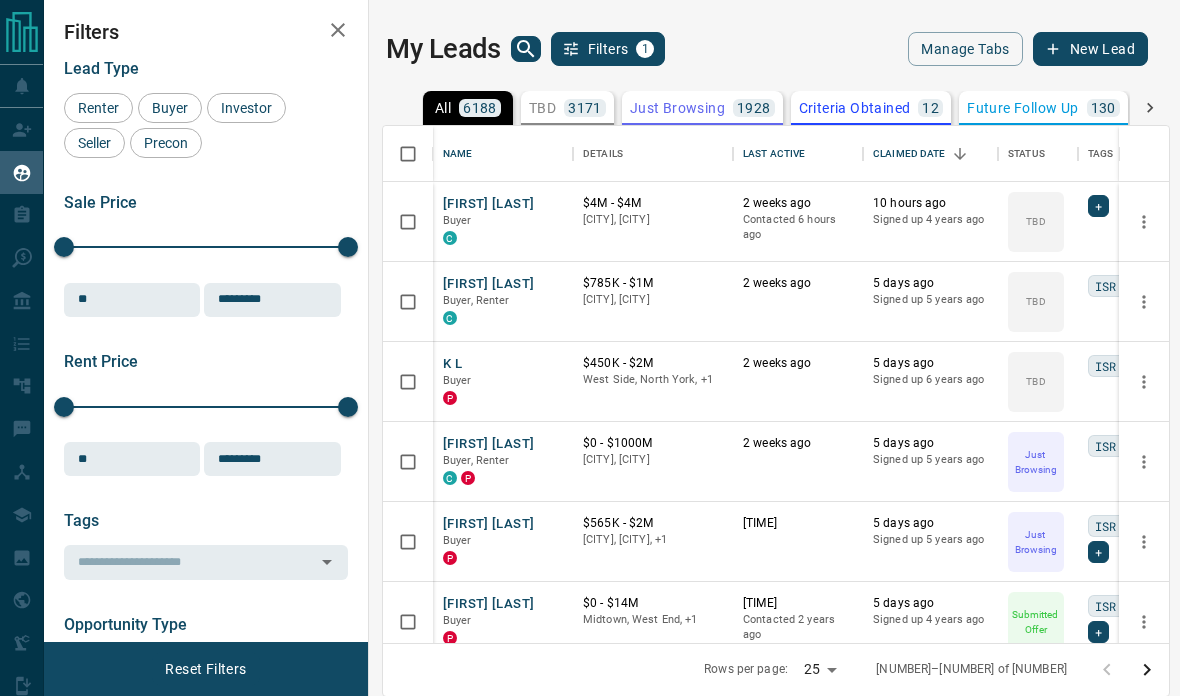 click 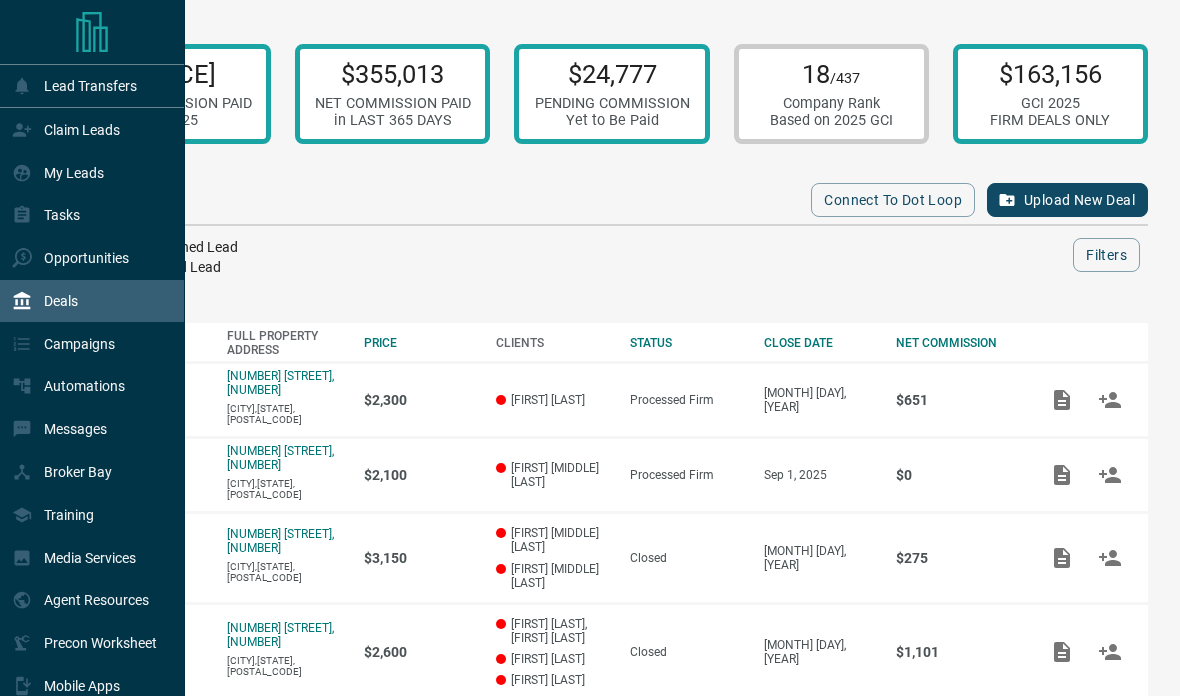 click on "Upload New Deal" at bounding box center [1067, 200] 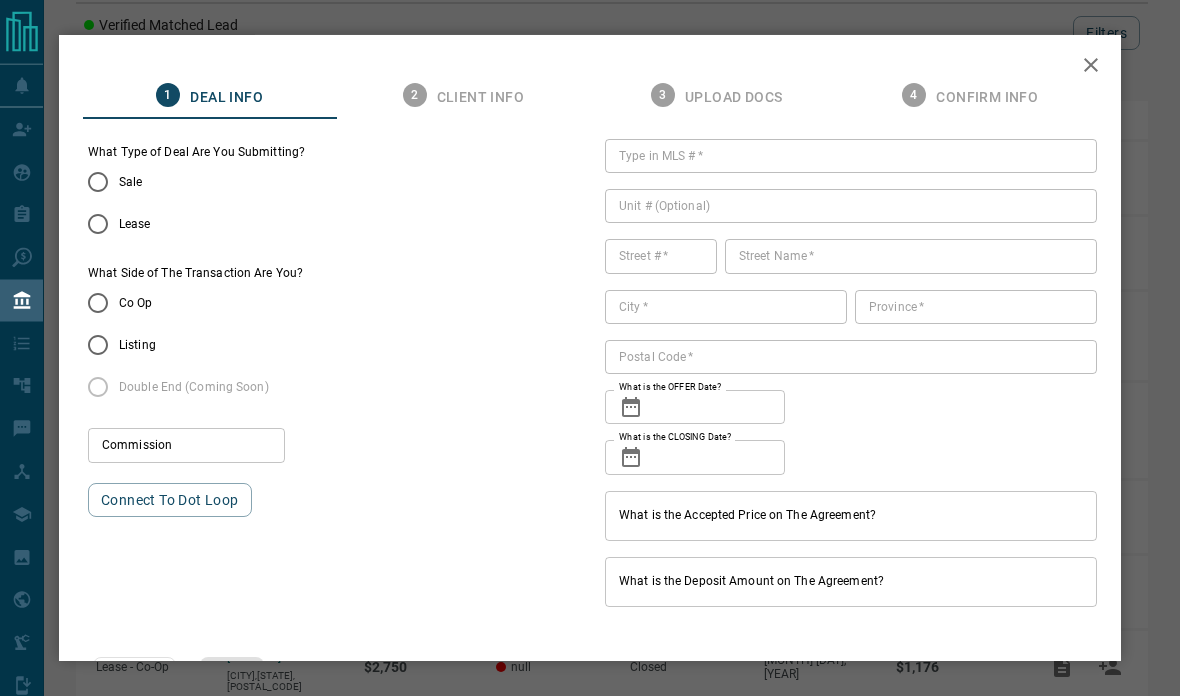 scroll, scrollTop: 259, scrollLeft: 0, axis: vertical 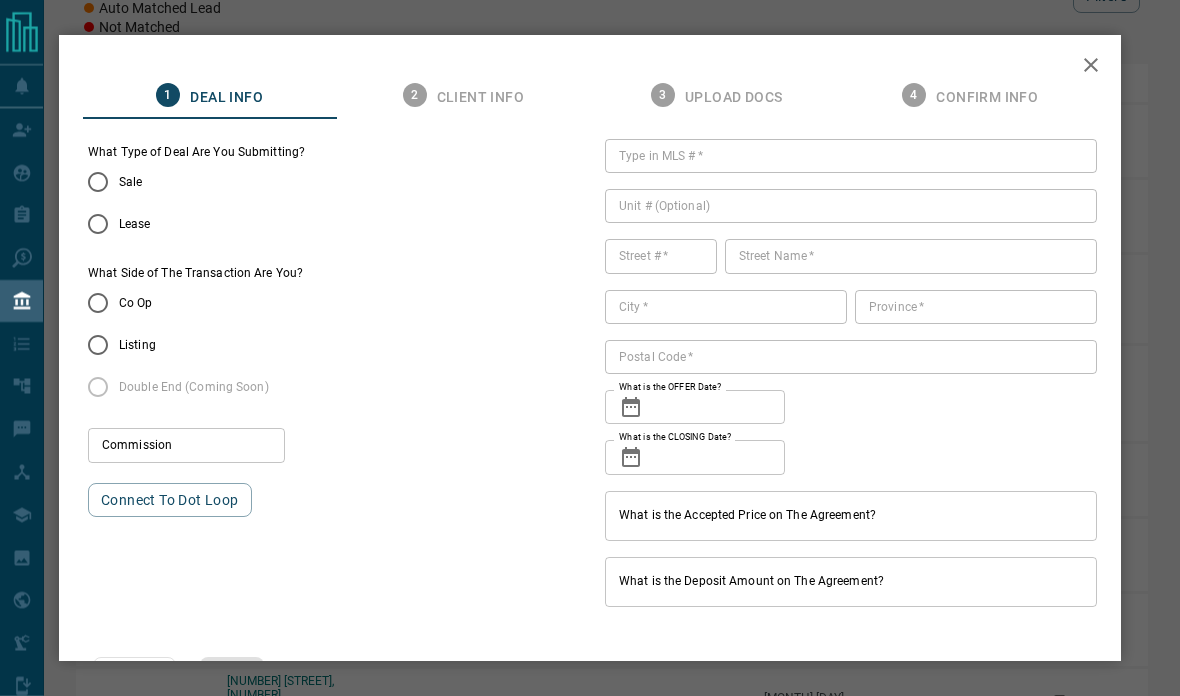 type on "****" 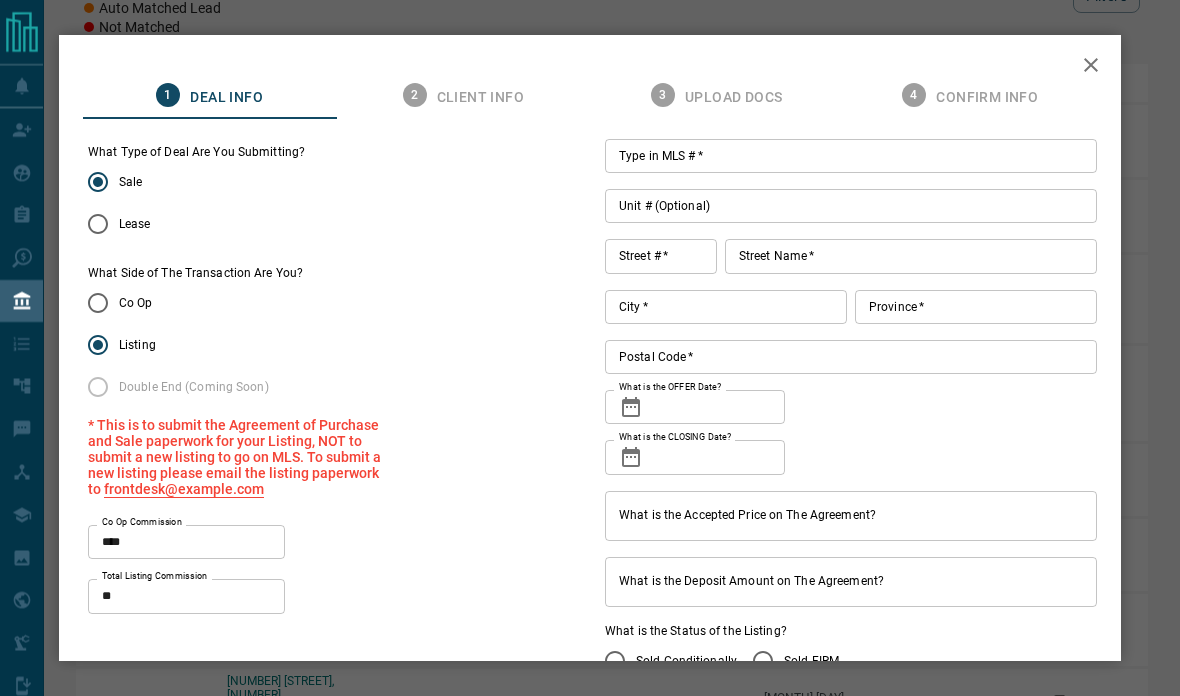 click on "Type in MLS #   *" at bounding box center (851, 156) 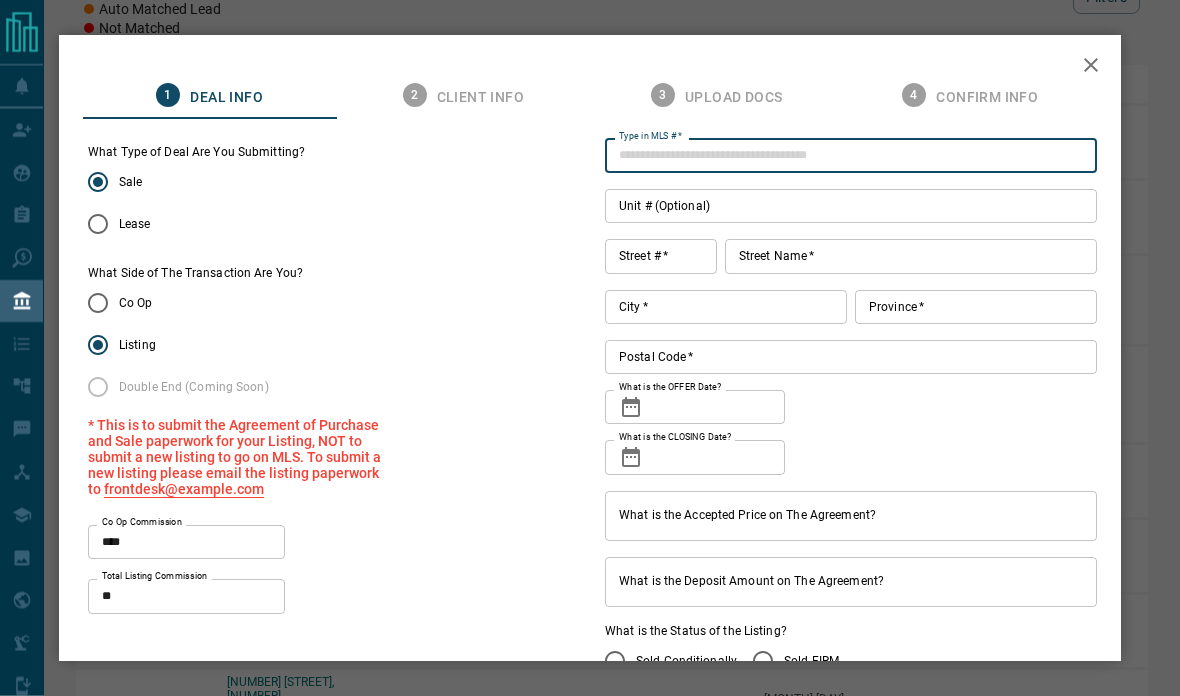 scroll, scrollTop: 259, scrollLeft: 0, axis: vertical 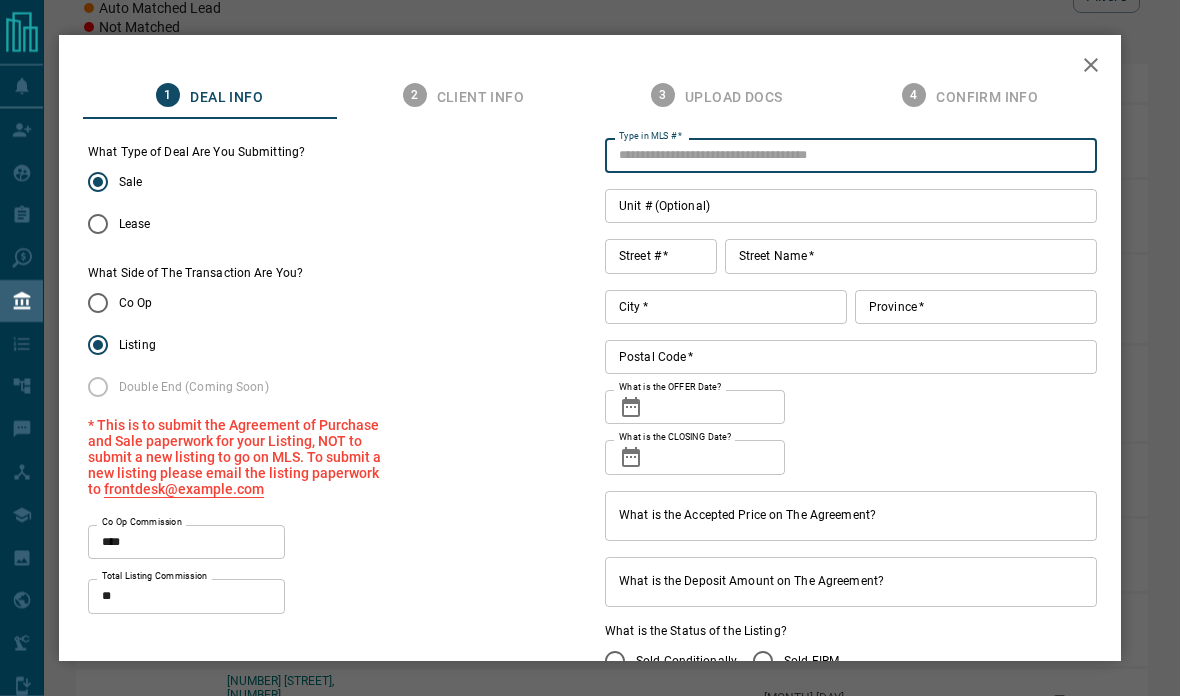 paste on "*********" 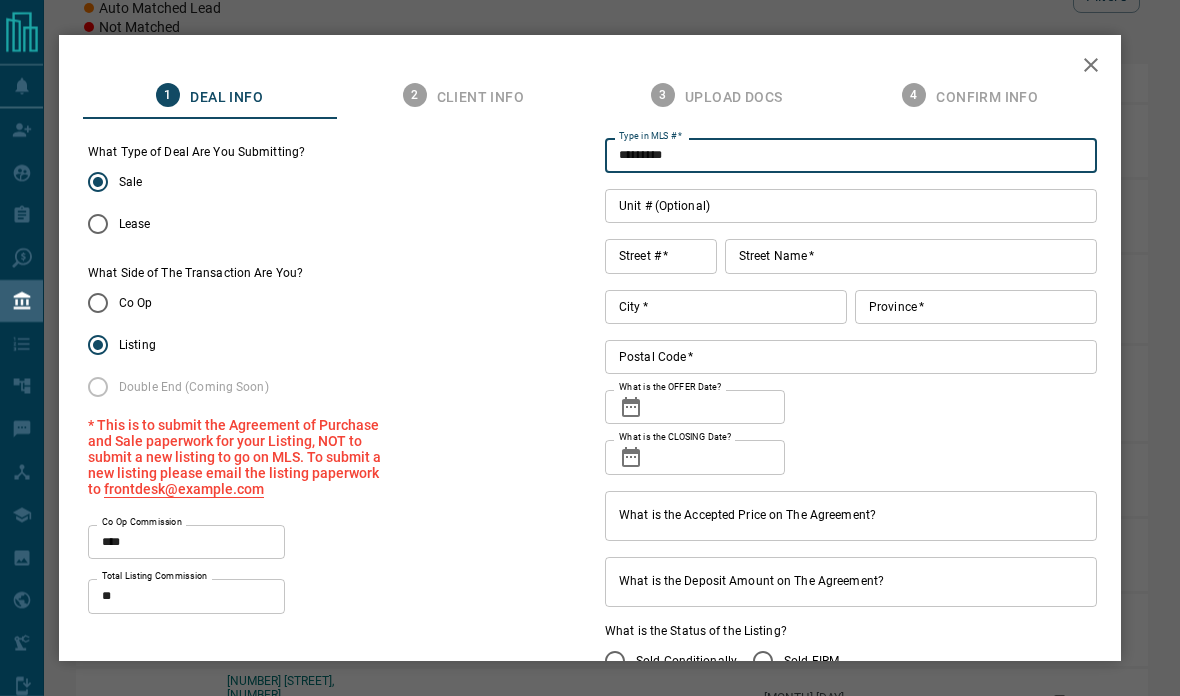 type on "*********" 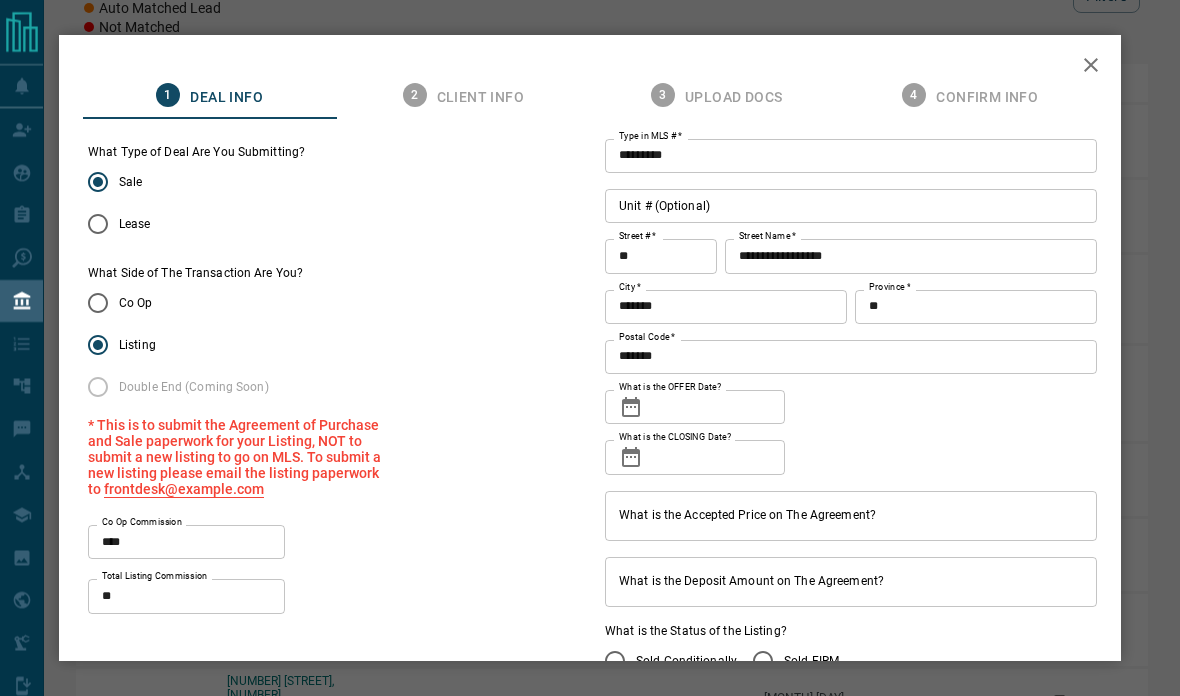 click on "Unit # (Optional)" at bounding box center [851, 206] 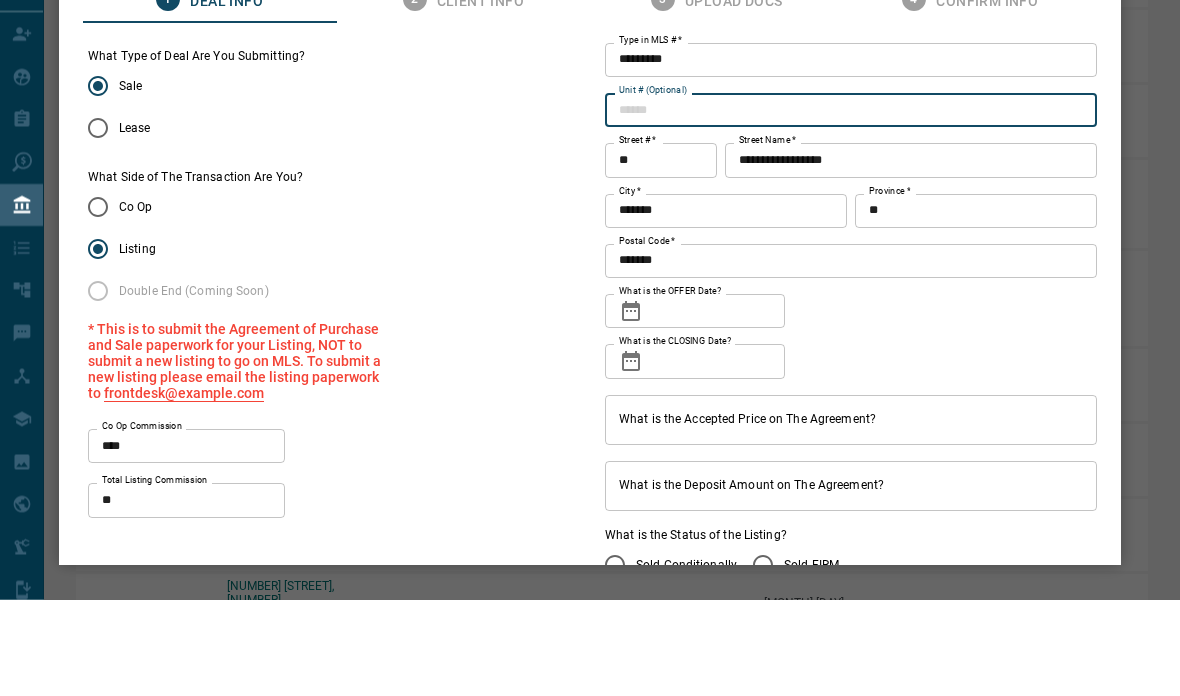 paste on "****" 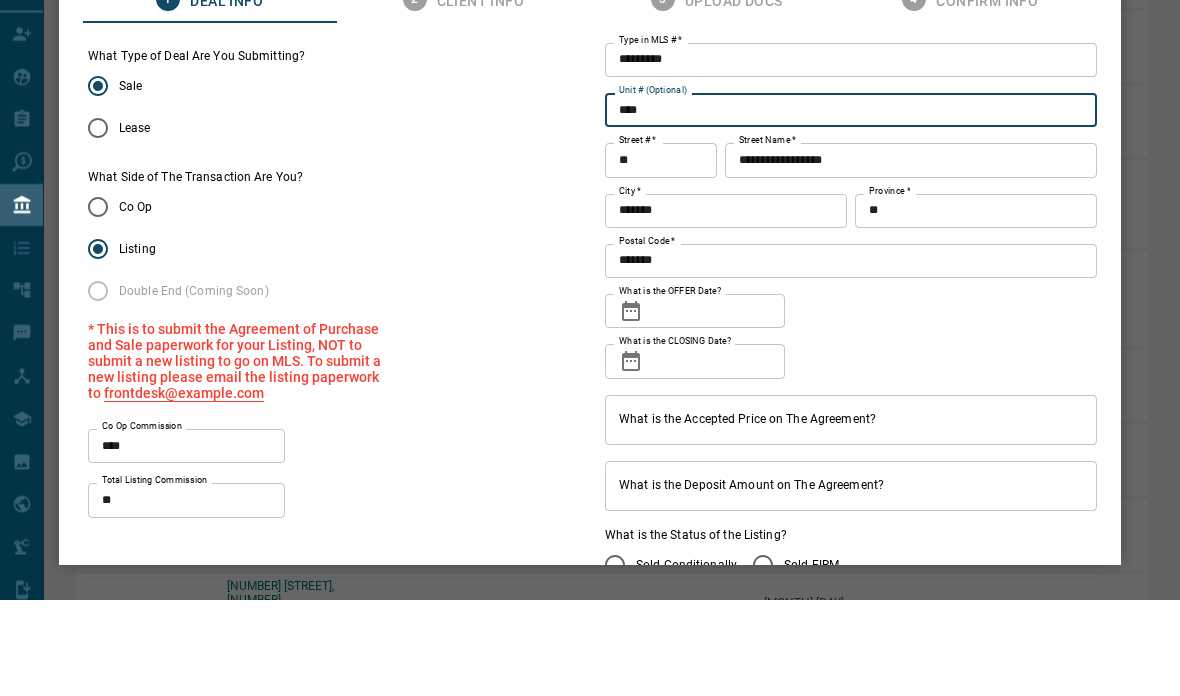scroll, scrollTop: 355, scrollLeft: 0, axis: vertical 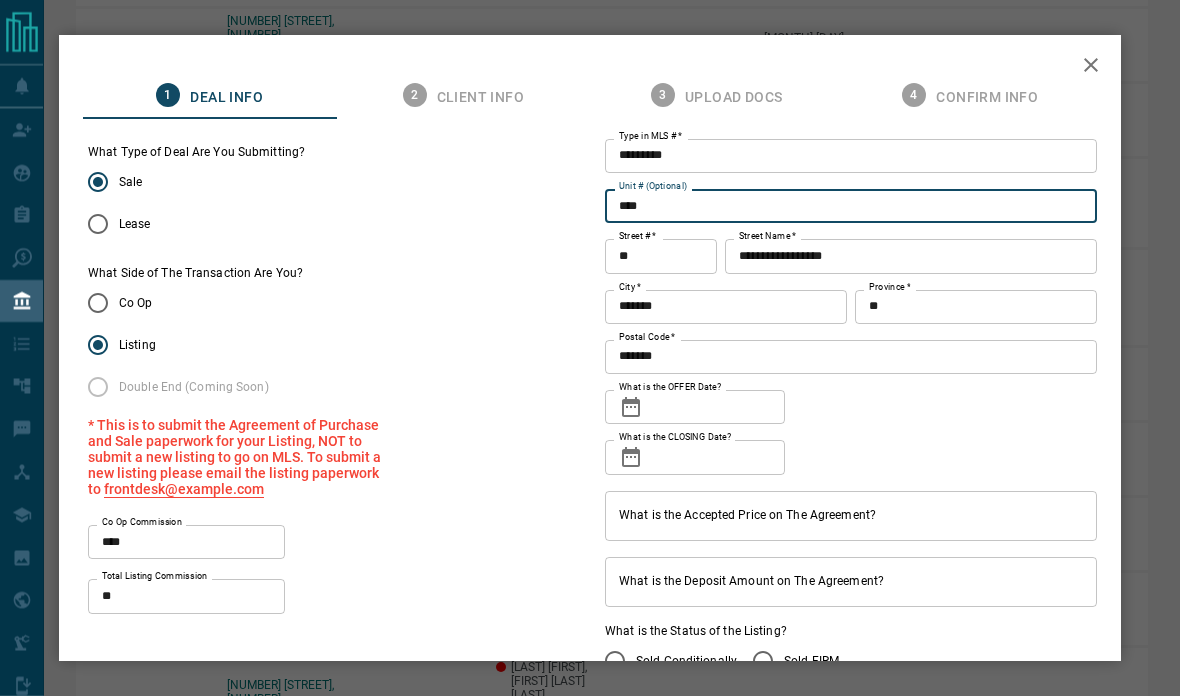 type on "****" 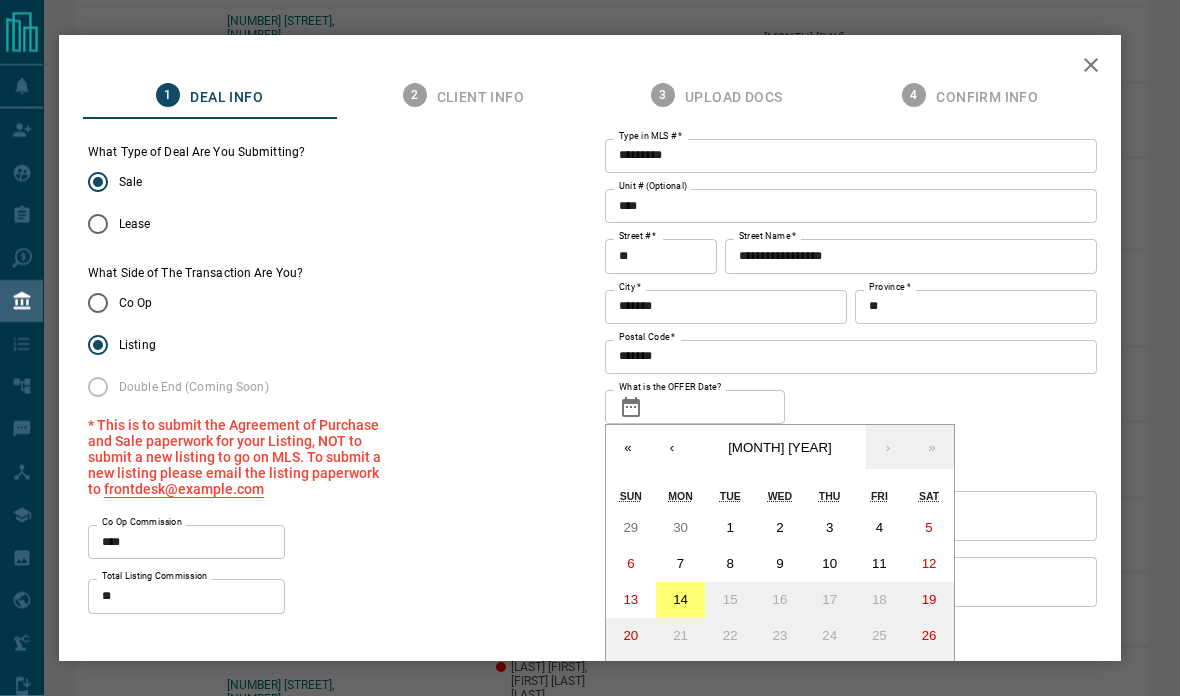 click on "10" at bounding box center (830, 564) 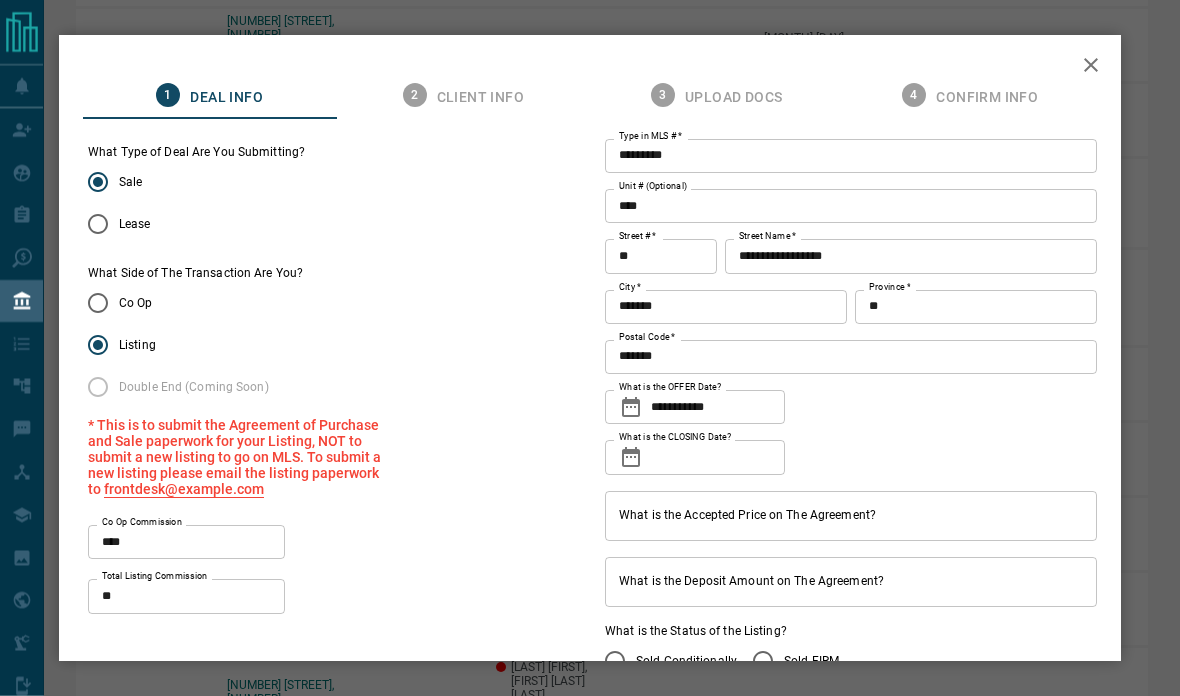 click on "What is the CLOSING Date?" at bounding box center [718, 457] 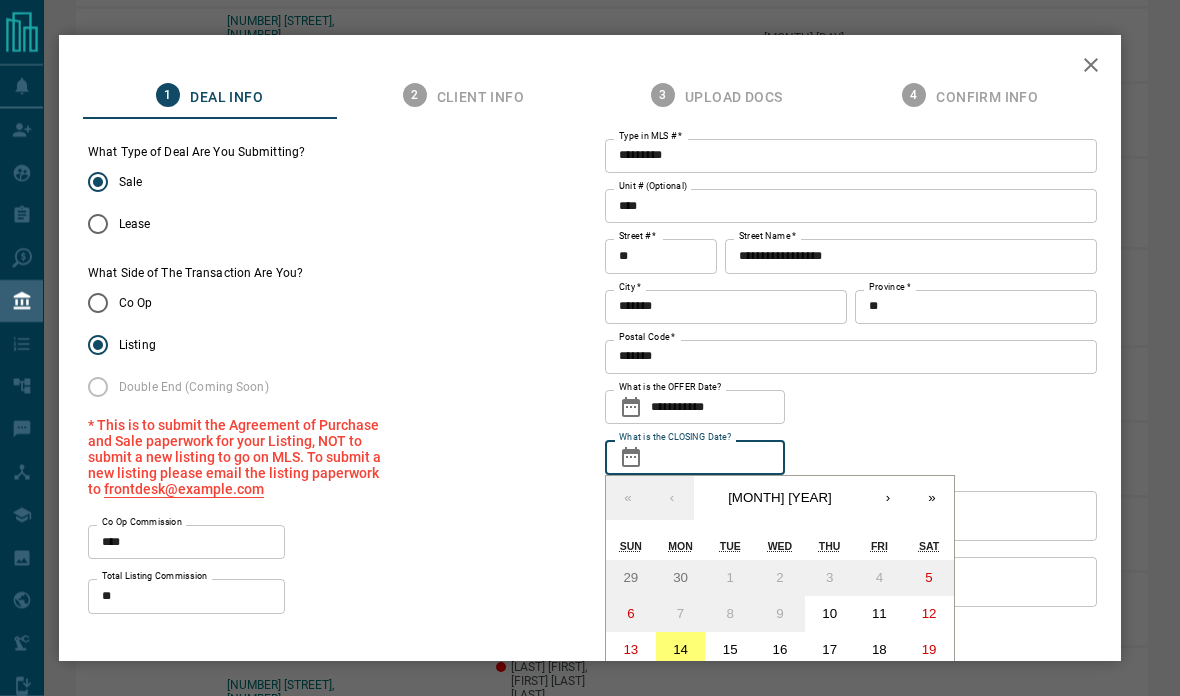 click on "›" at bounding box center [888, 498] 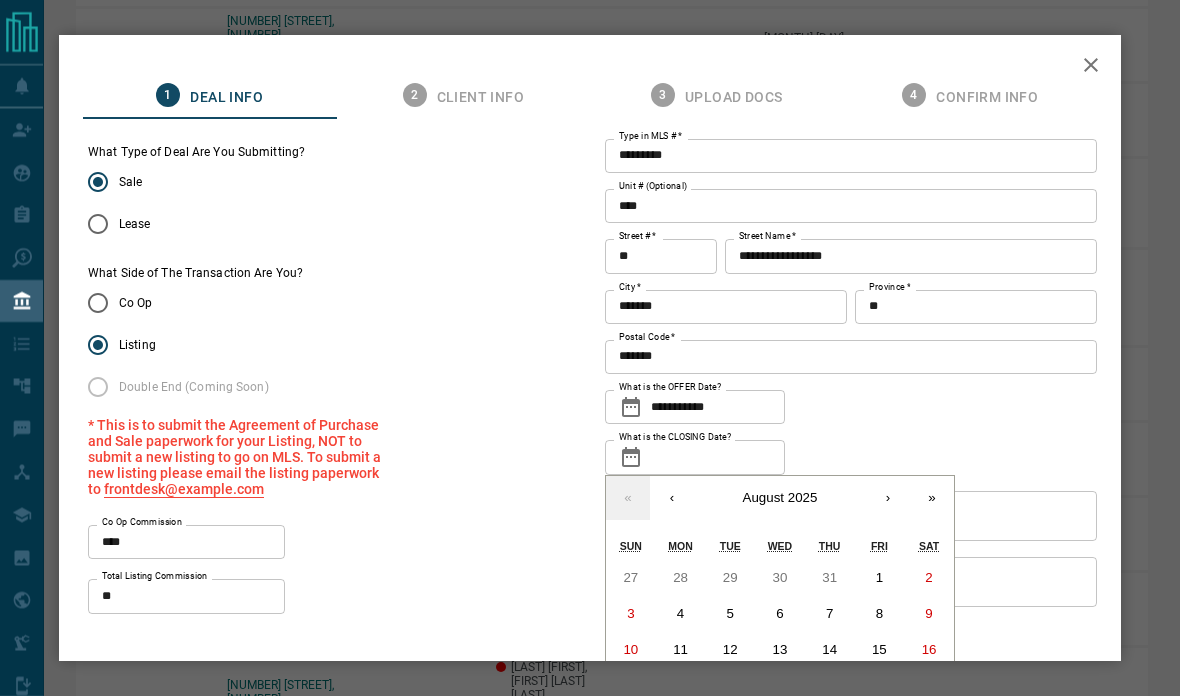 click on "15" at bounding box center (879, 649) 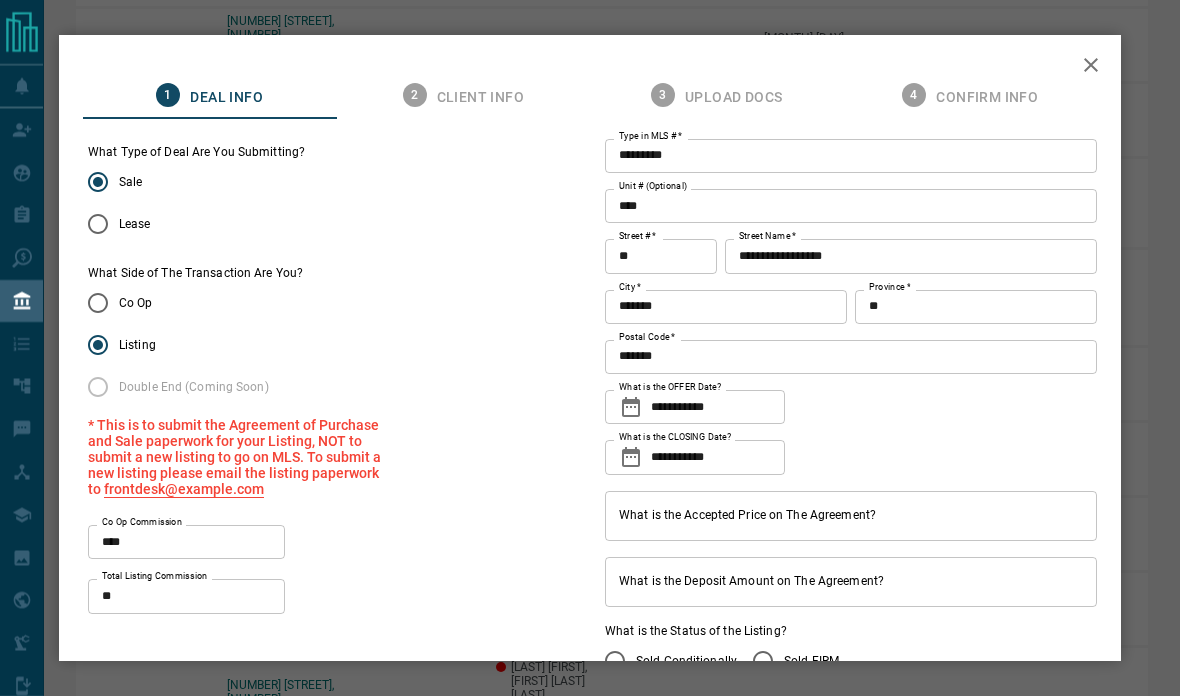 click on "What is the Accepted Price on The Agreement?" at bounding box center [851, 516] 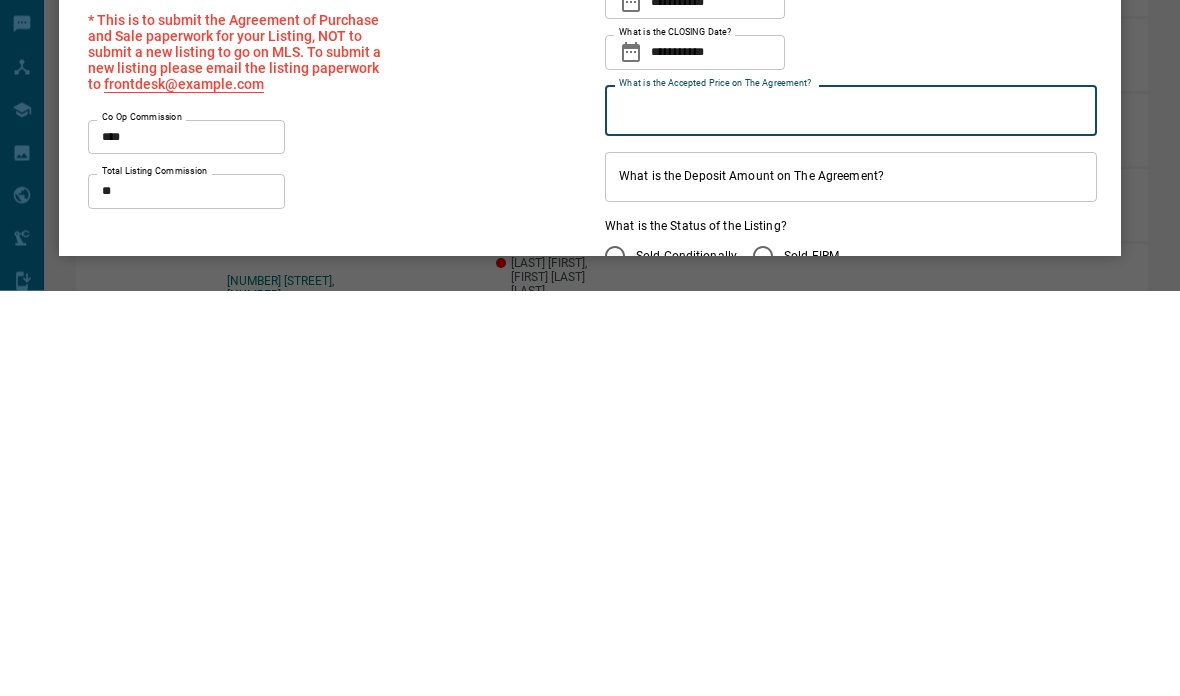 scroll, scrollTop: 633, scrollLeft: 0, axis: vertical 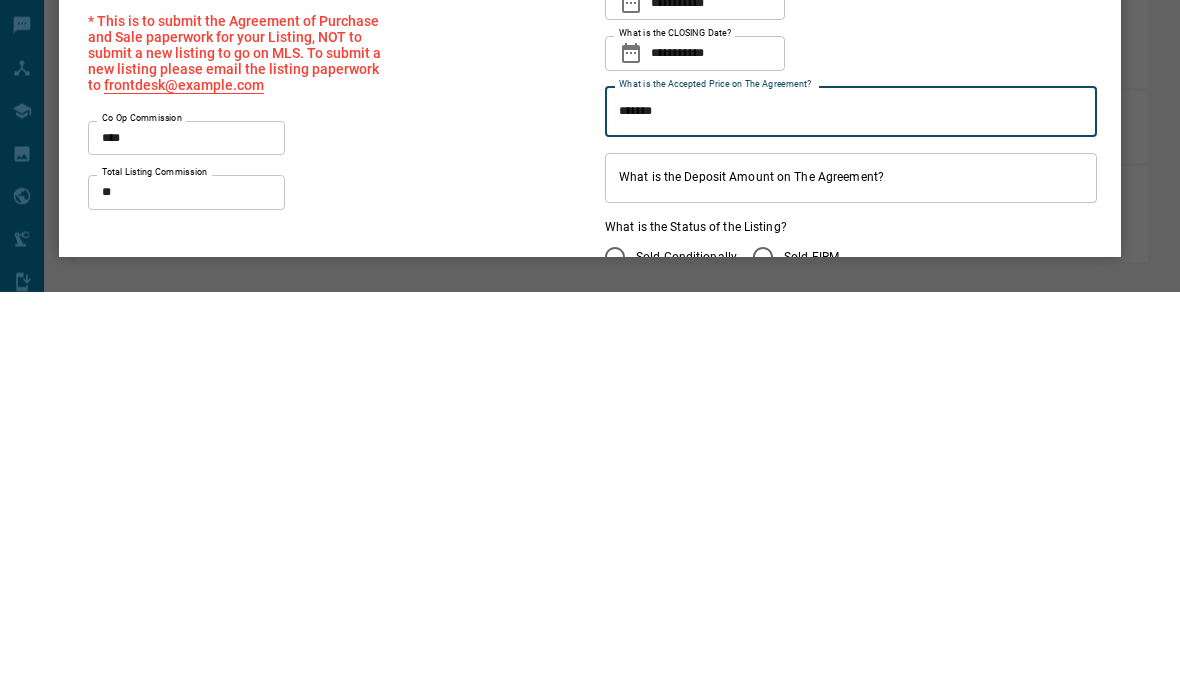 type on "********" 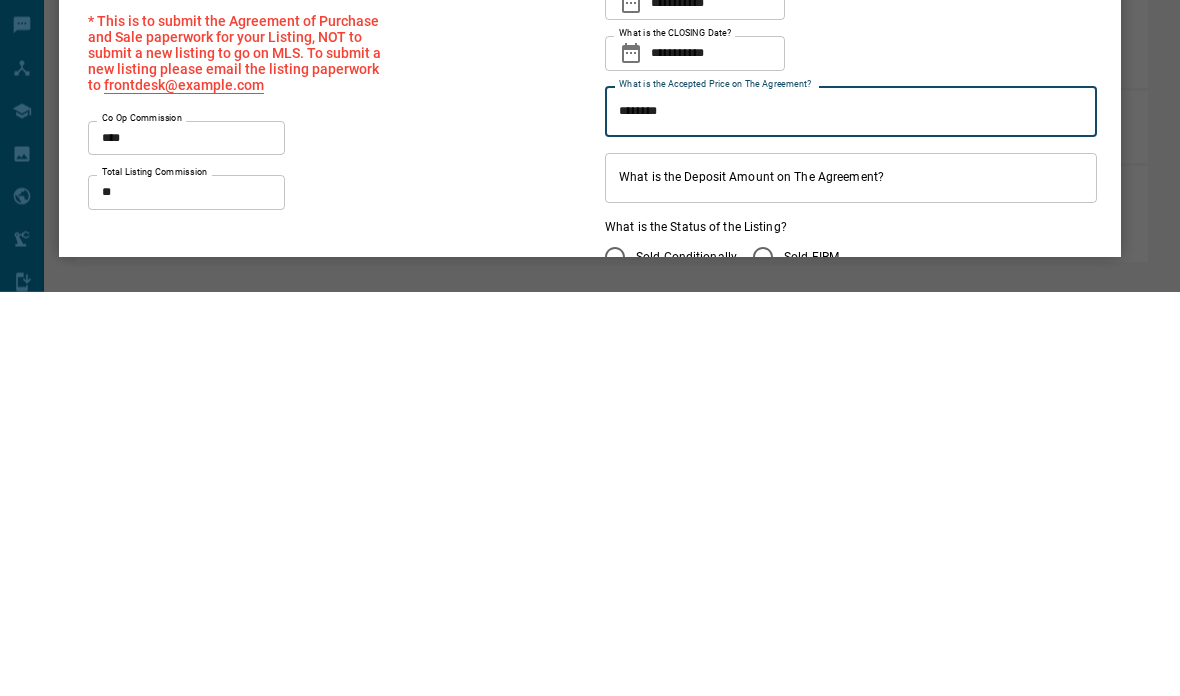 click on "What is the Deposit Amount on The Agreement?" at bounding box center [851, 582] 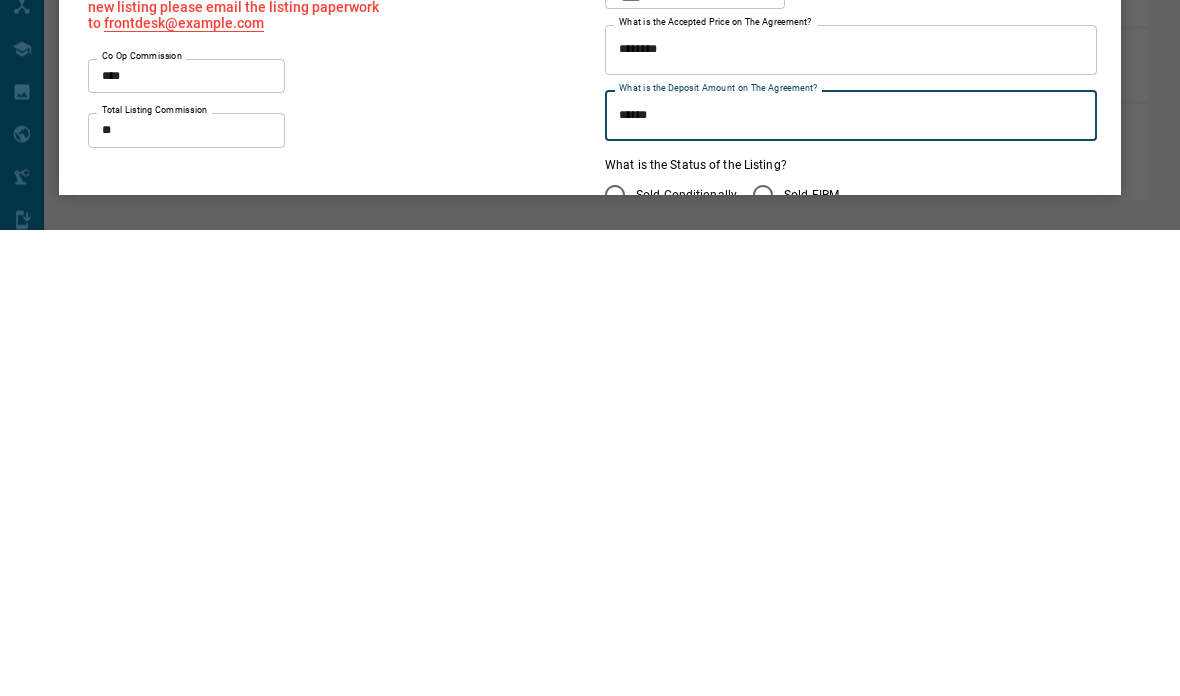 type on "*******" 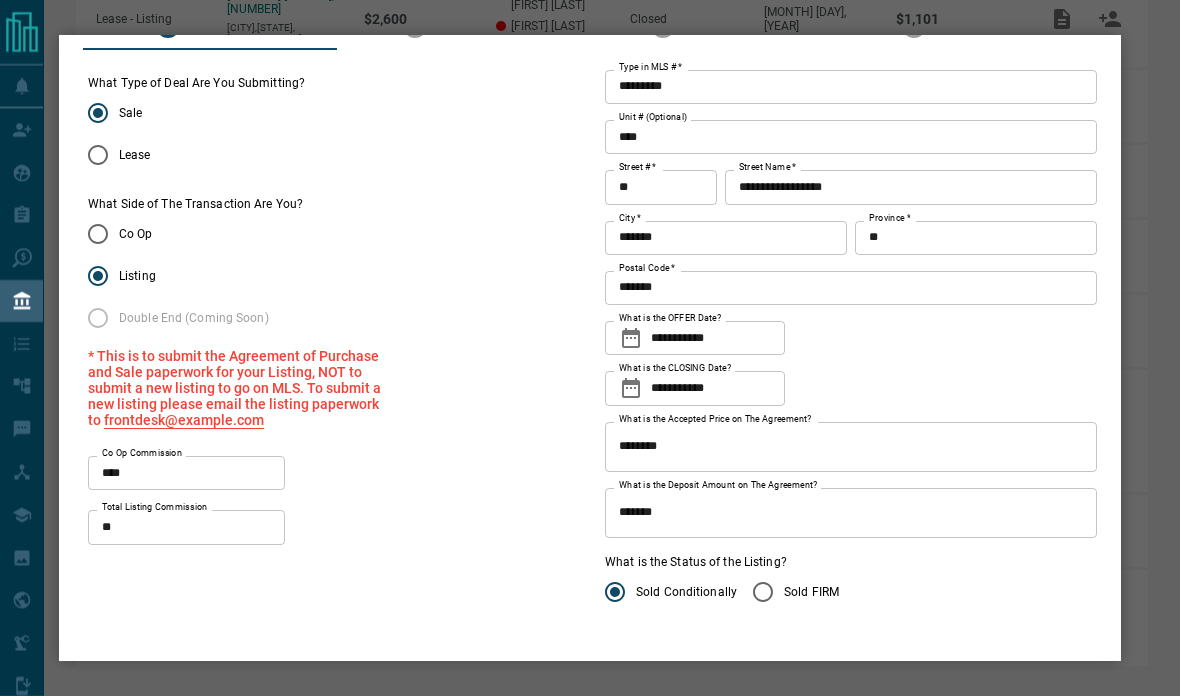 scroll, scrollTop: 69, scrollLeft: 0, axis: vertical 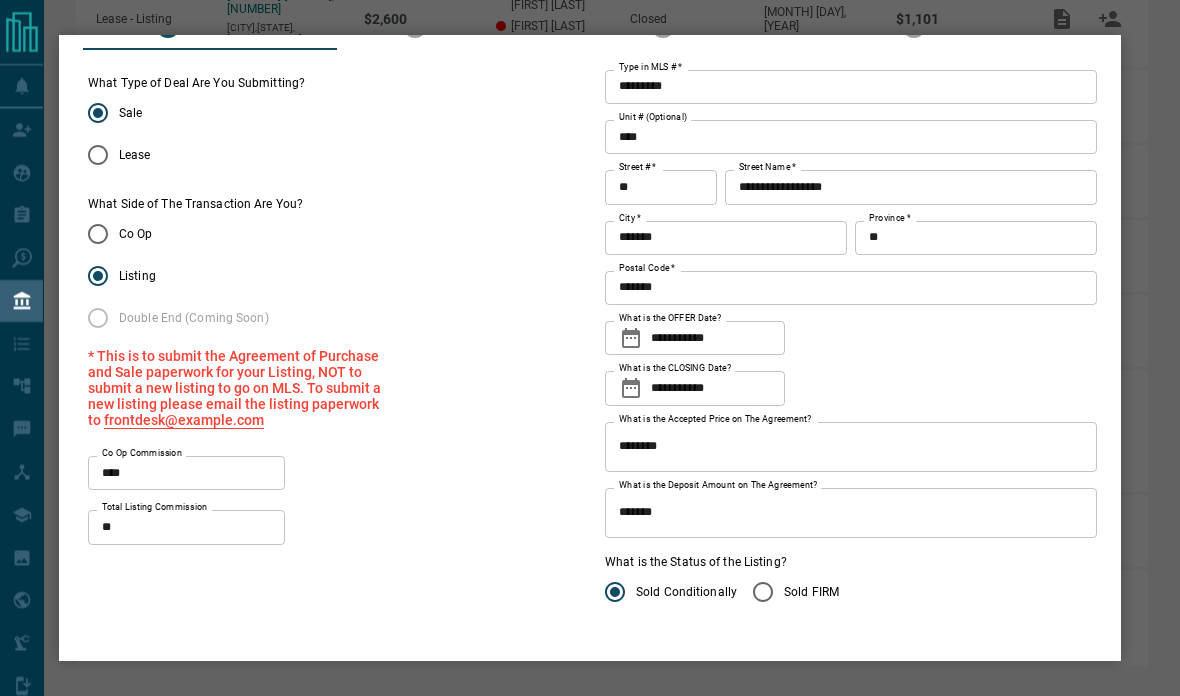 click on "Next" at bounding box center (232, 680) 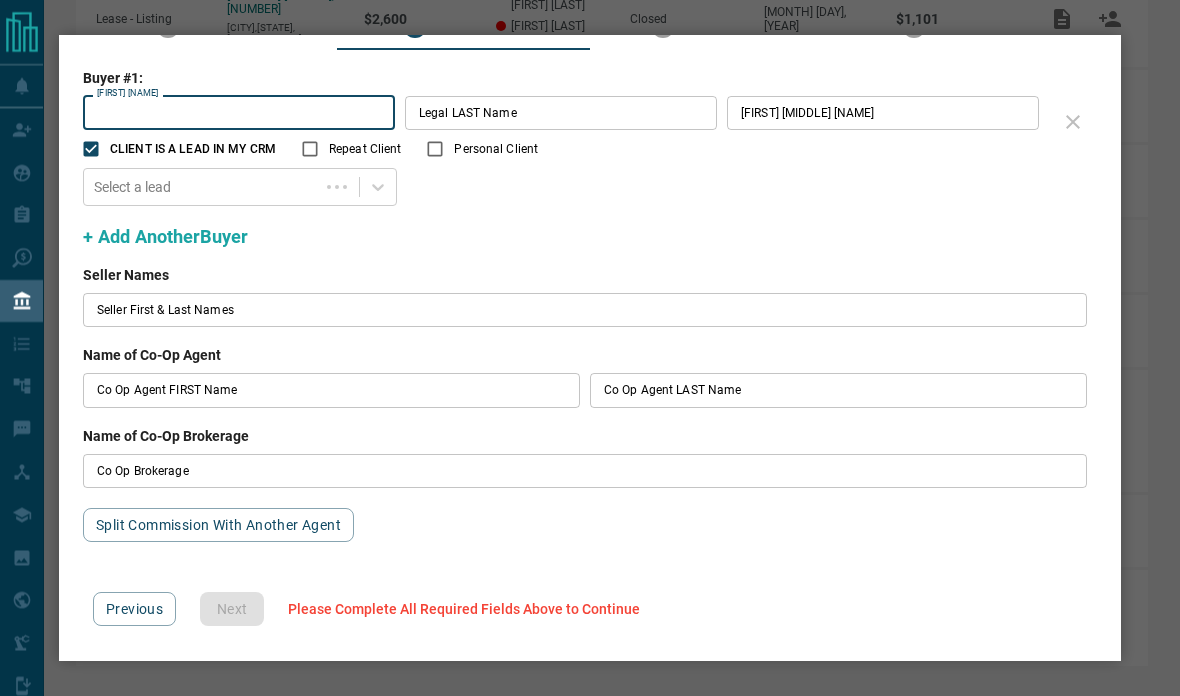 scroll, scrollTop: 3, scrollLeft: 0, axis: vertical 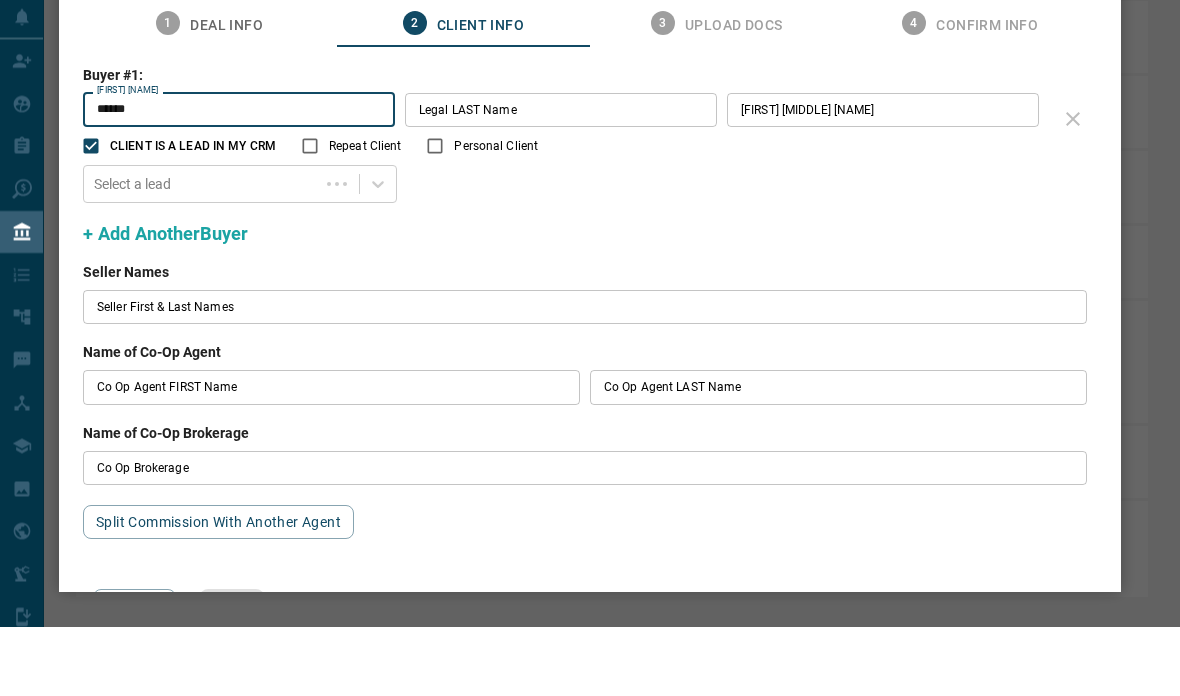 type on "******" 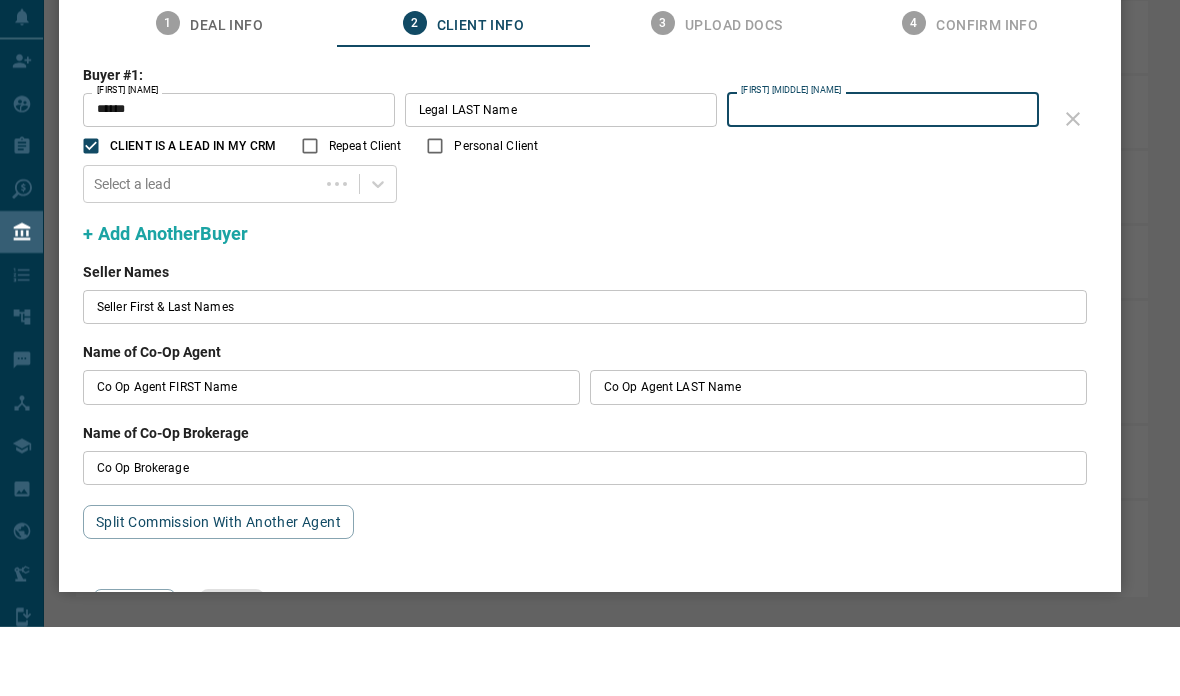 click on "Legal LAST Name" at bounding box center [561, 179] 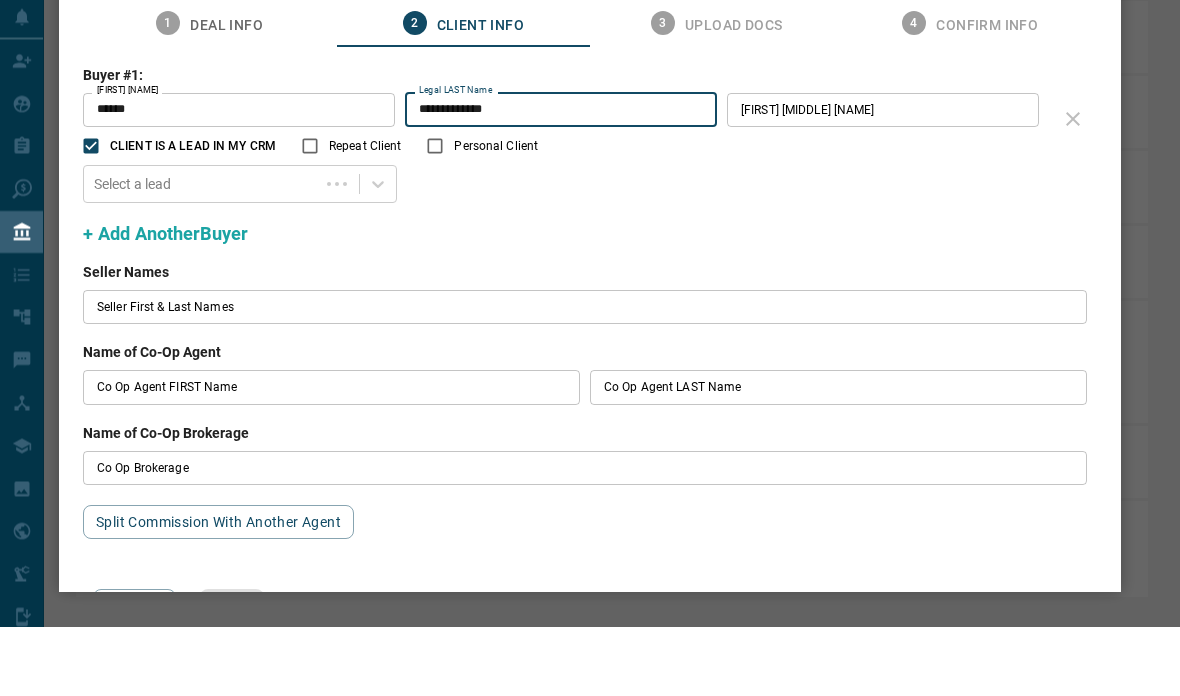 type on "**********" 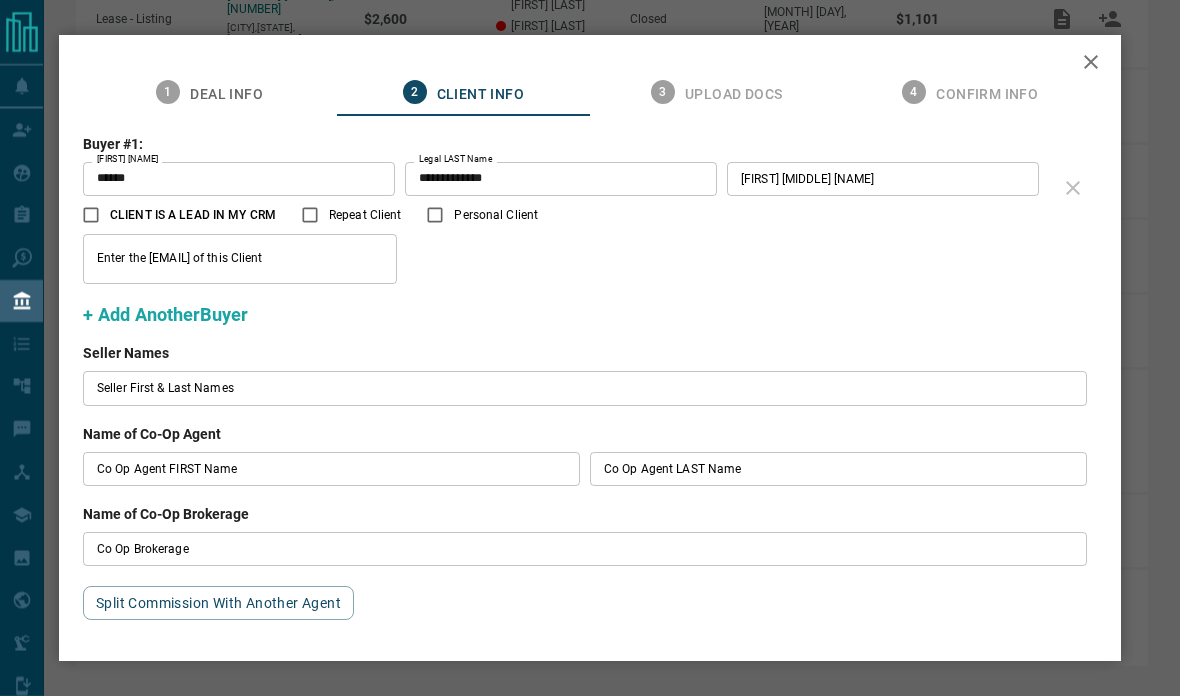 click on "+ Add Another Buyer" at bounding box center [165, 314] 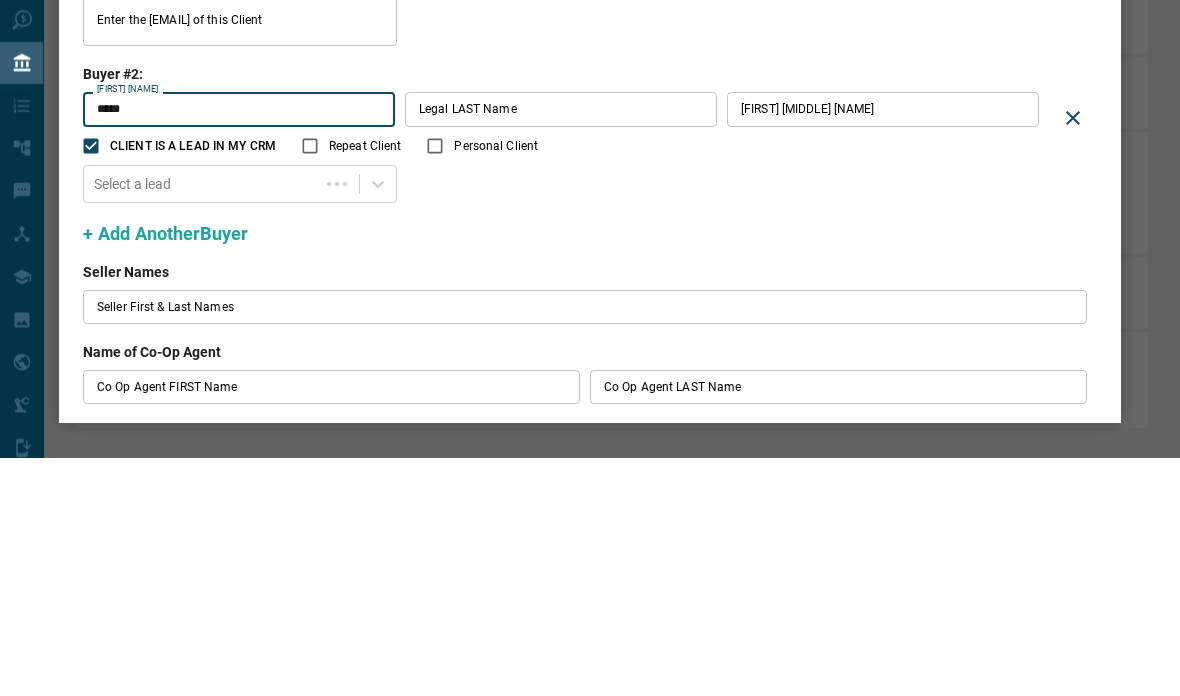 type on "*****" 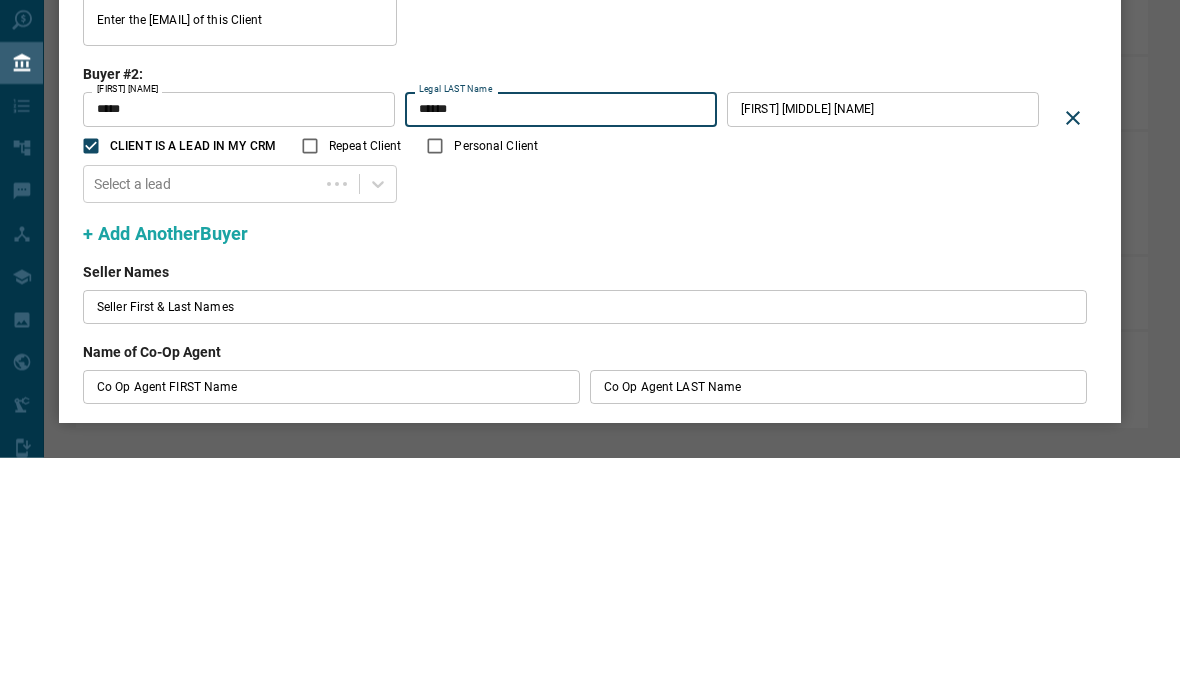 type on "******" 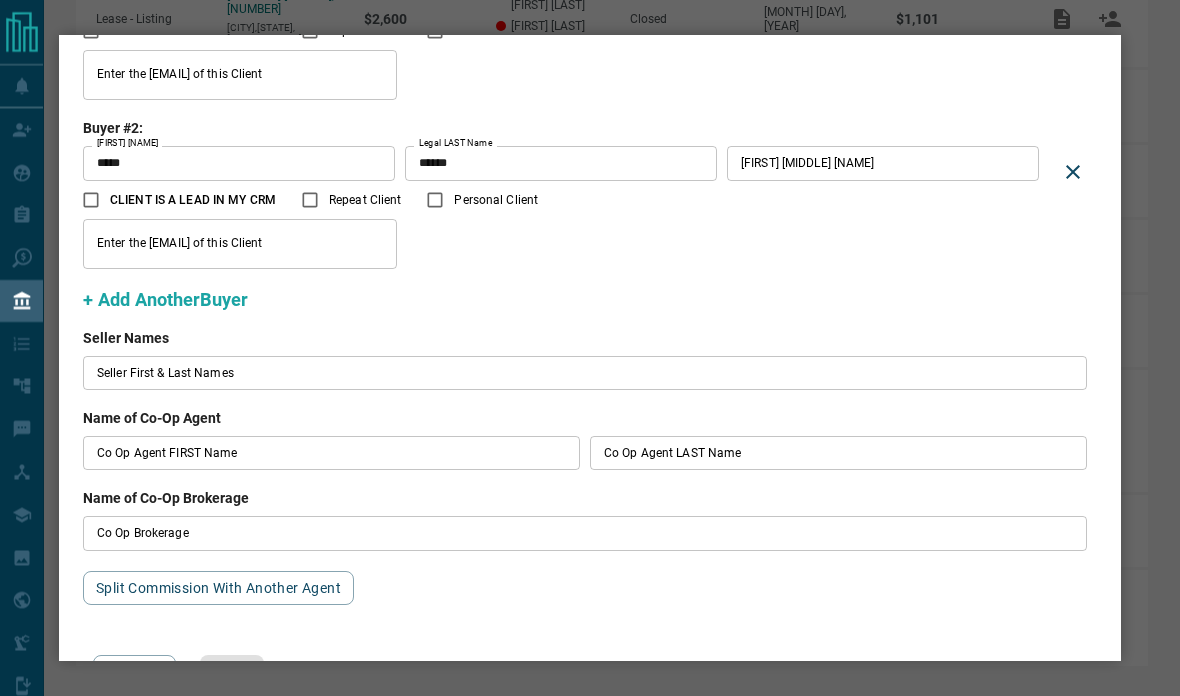 scroll, scrollTop: 185, scrollLeft: 0, axis: vertical 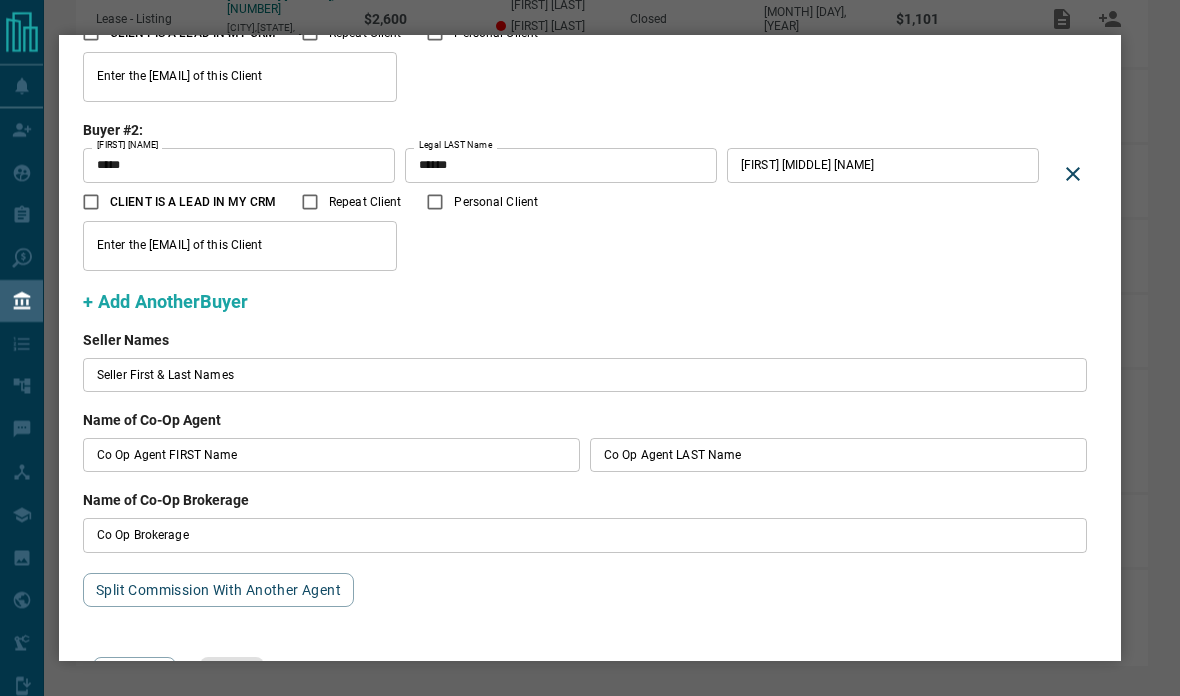 click on "Seller First & Last Names" at bounding box center (585, 375) 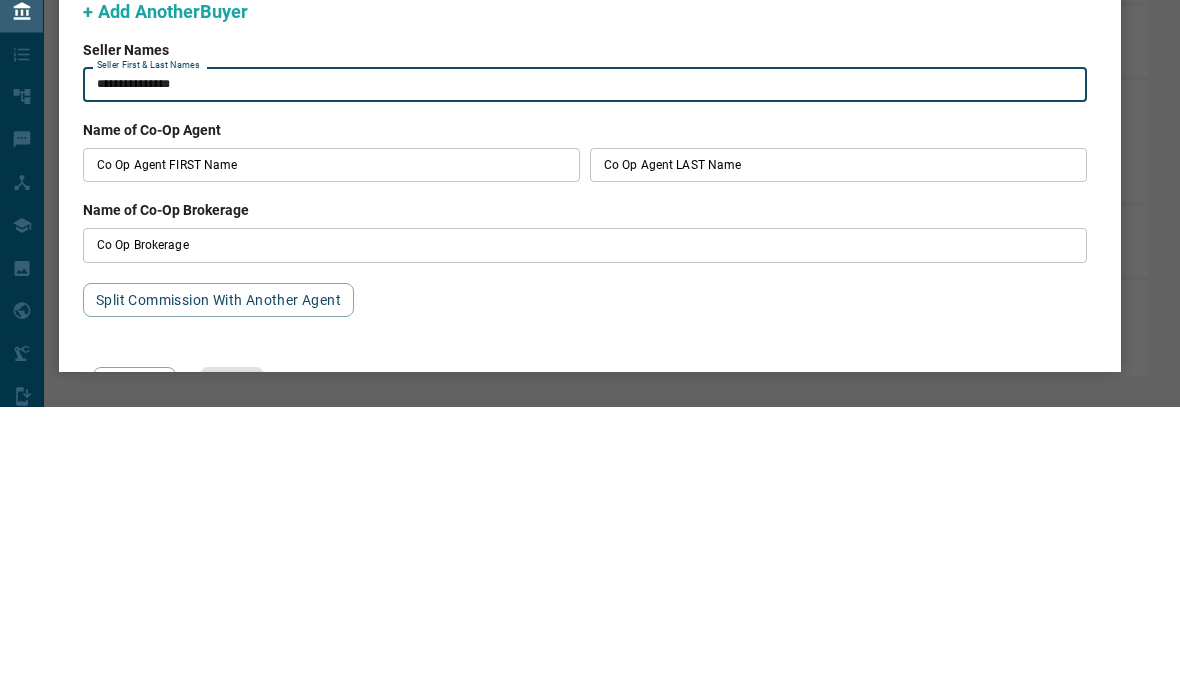 click on "**********" at bounding box center (585, 375) 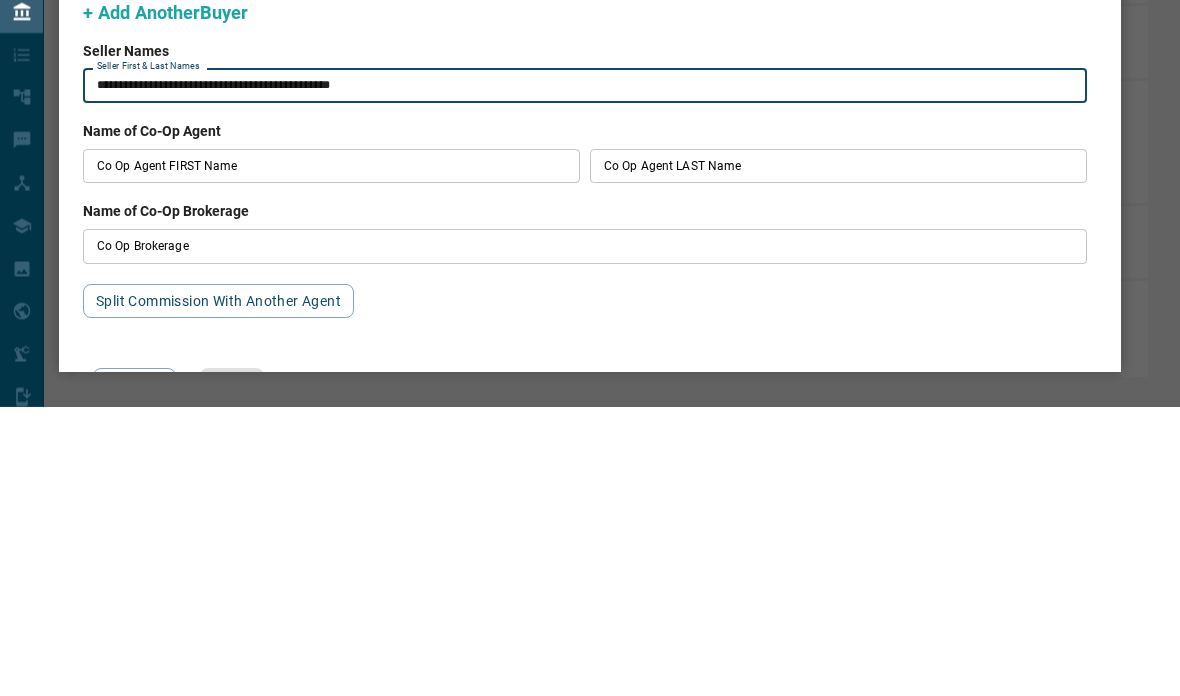 click on "**********" at bounding box center [585, 375] 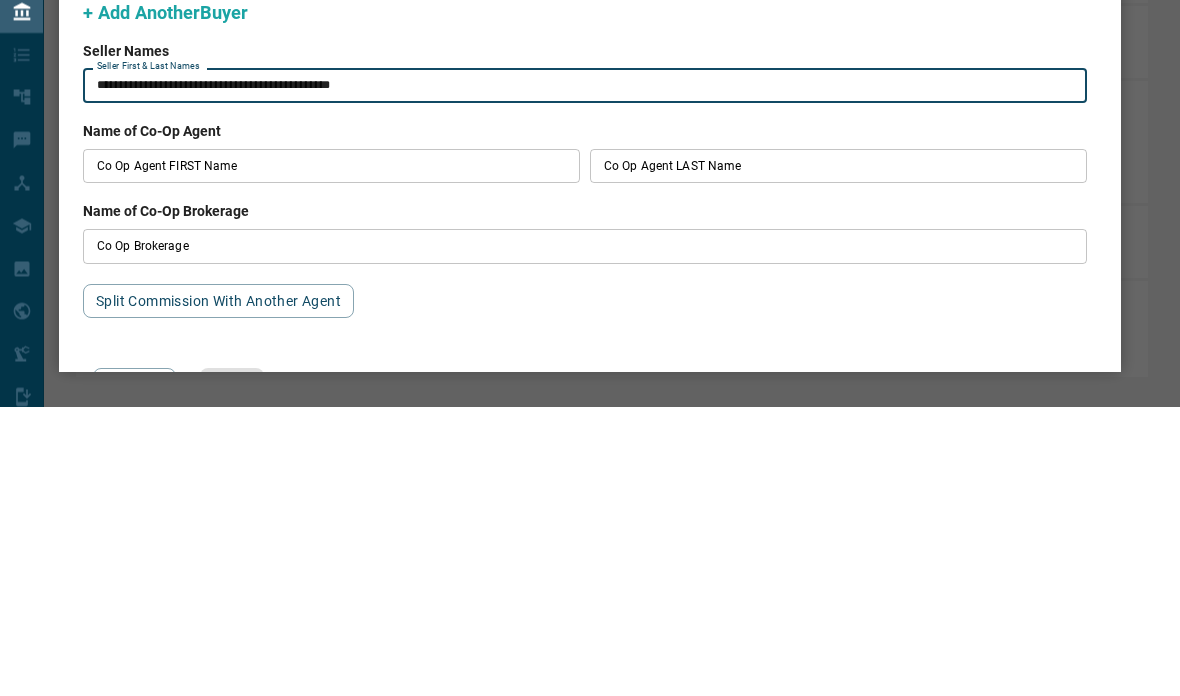 click on "**********" at bounding box center (585, 375) 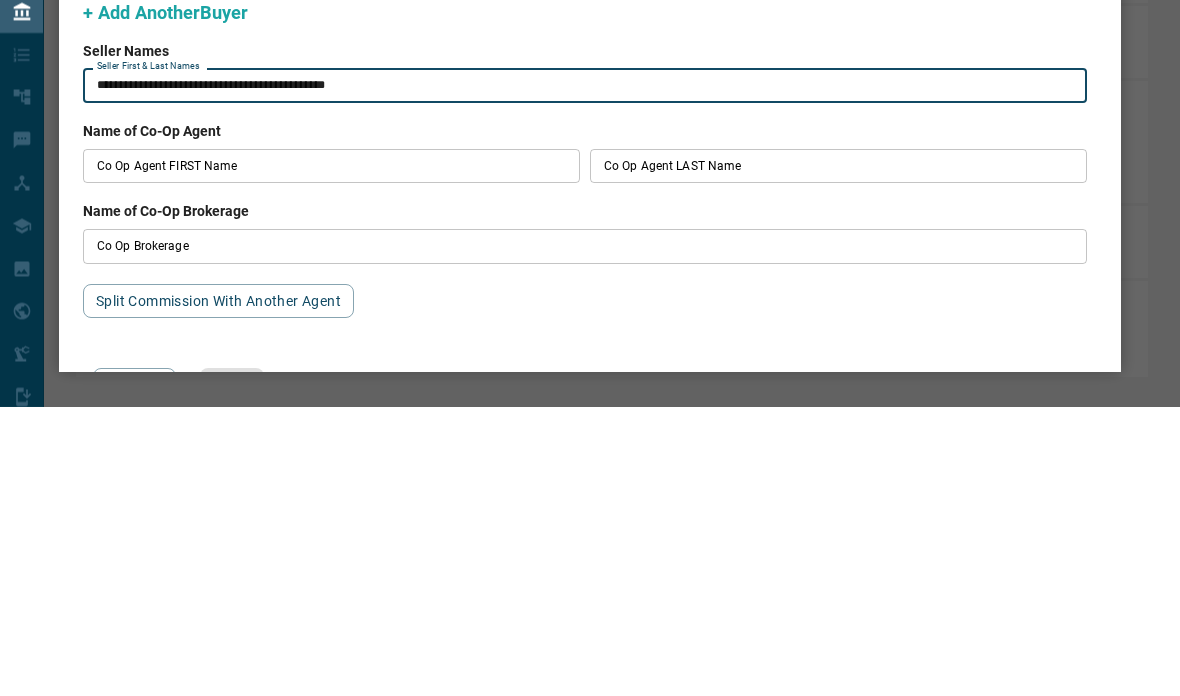 click on "**********" at bounding box center [585, 375] 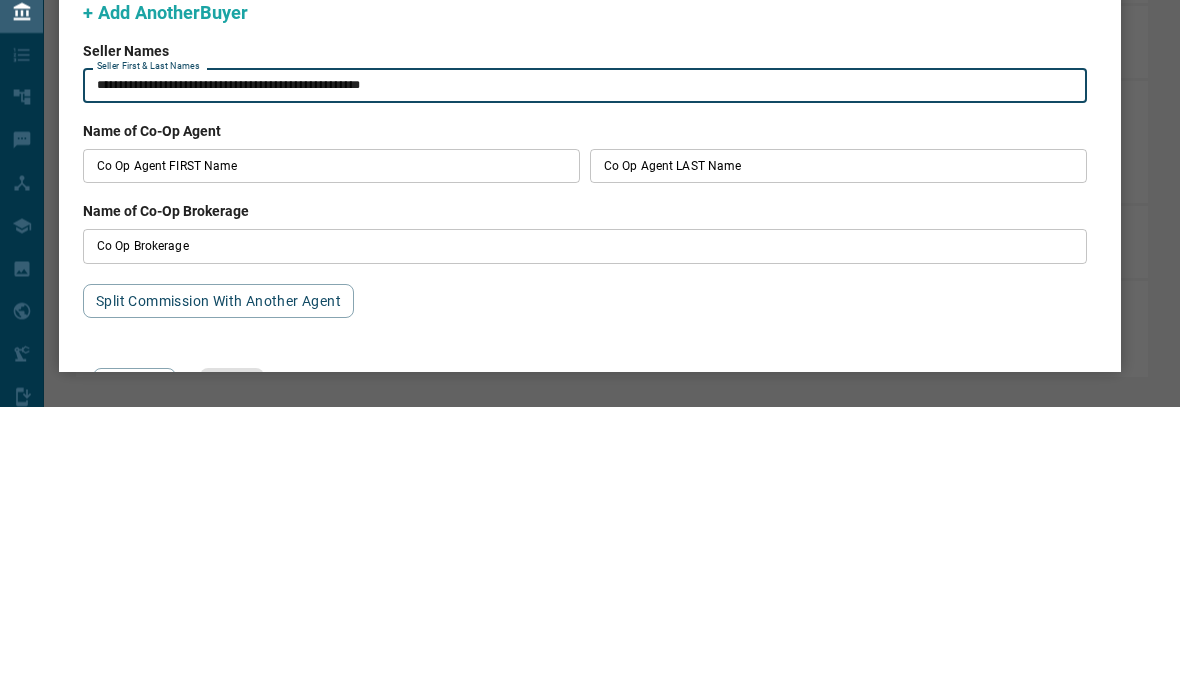 type on "**********" 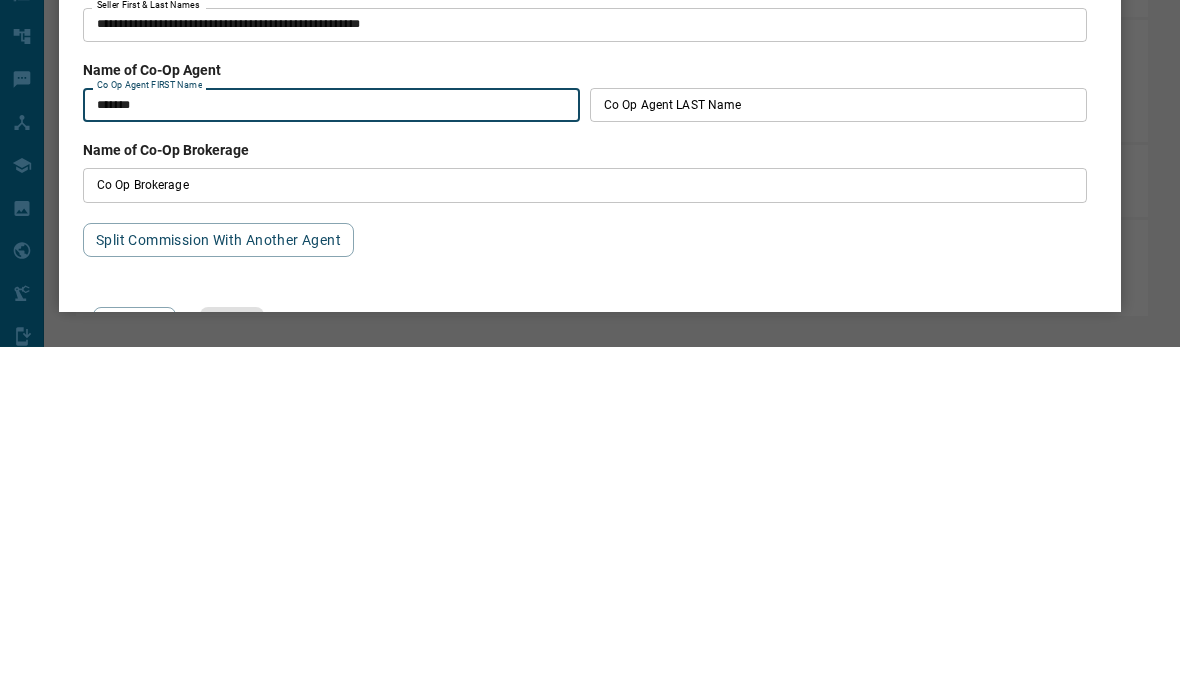 type on "******" 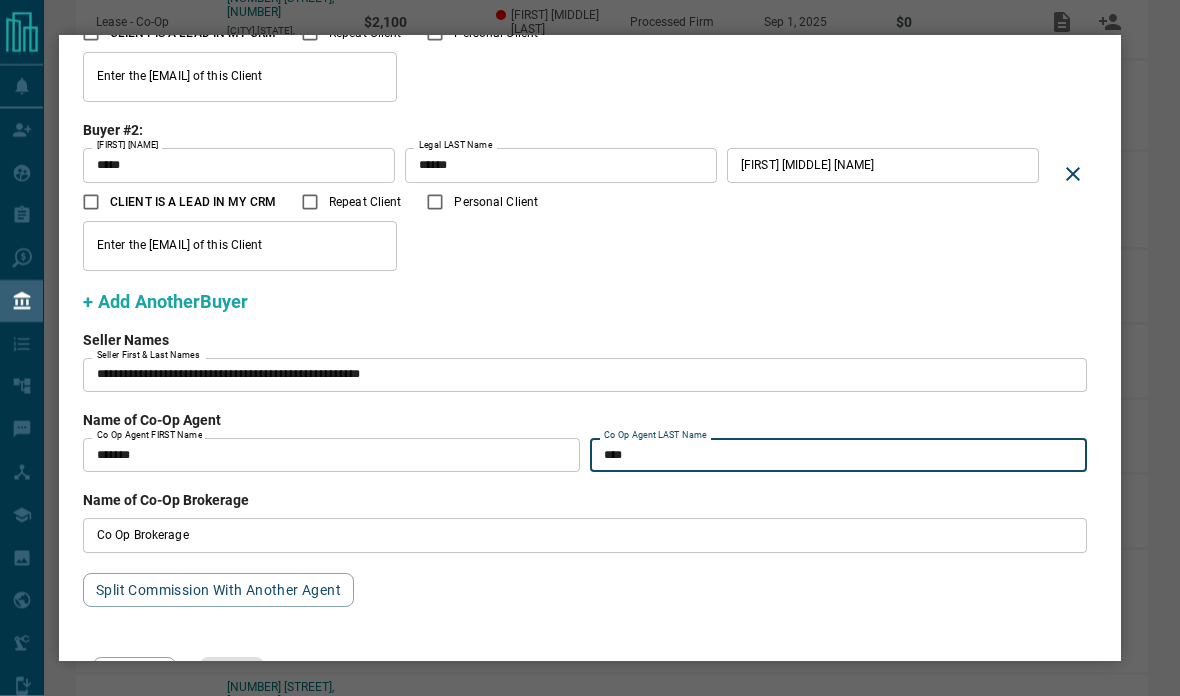 scroll, scrollTop: 450, scrollLeft: 0, axis: vertical 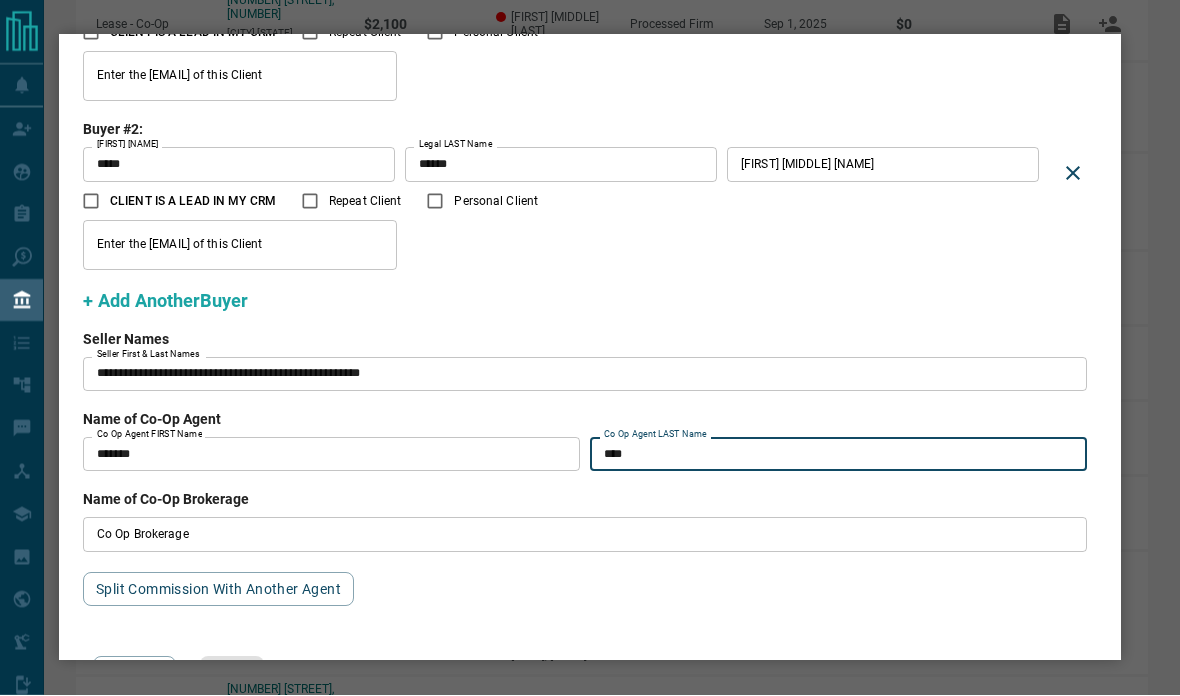 click on "Split Commission With Another Agent" at bounding box center [218, 590] 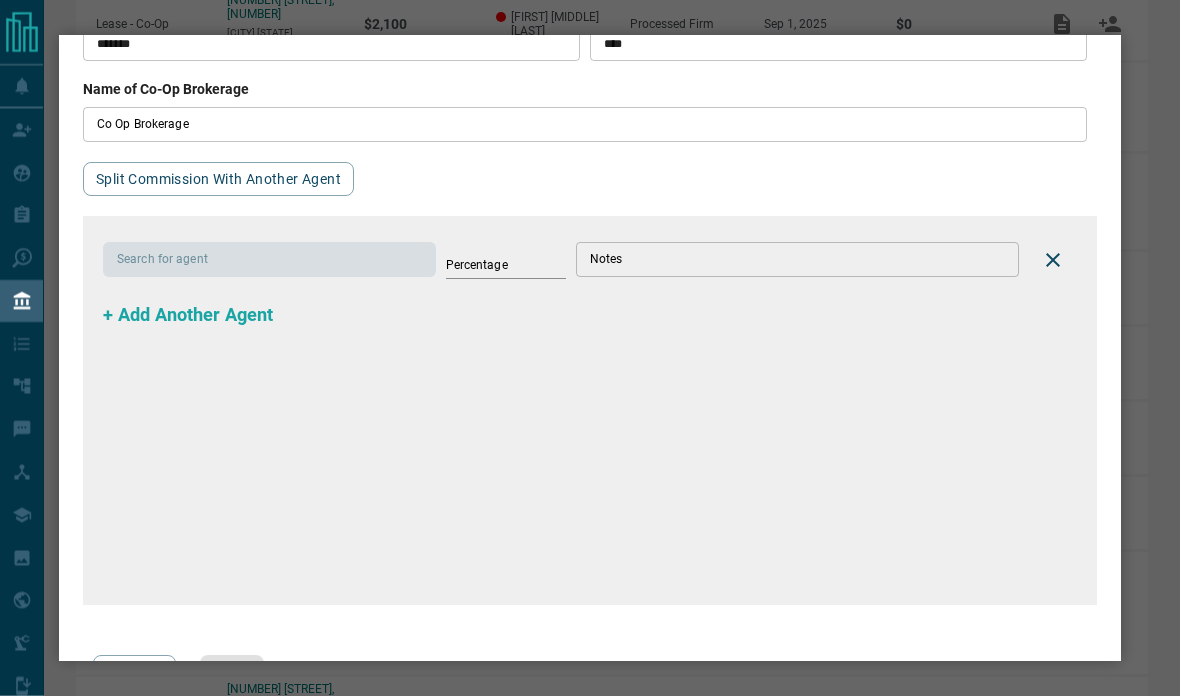 scroll, scrollTop: 595, scrollLeft: 0, axis: vertical 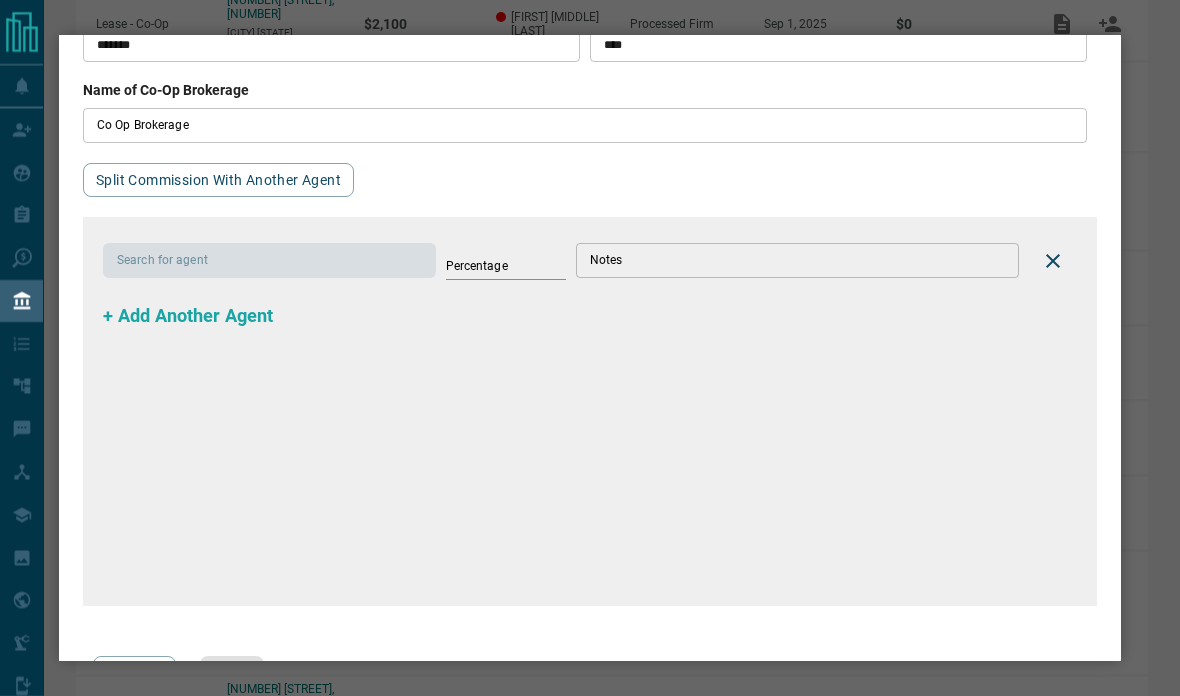 click 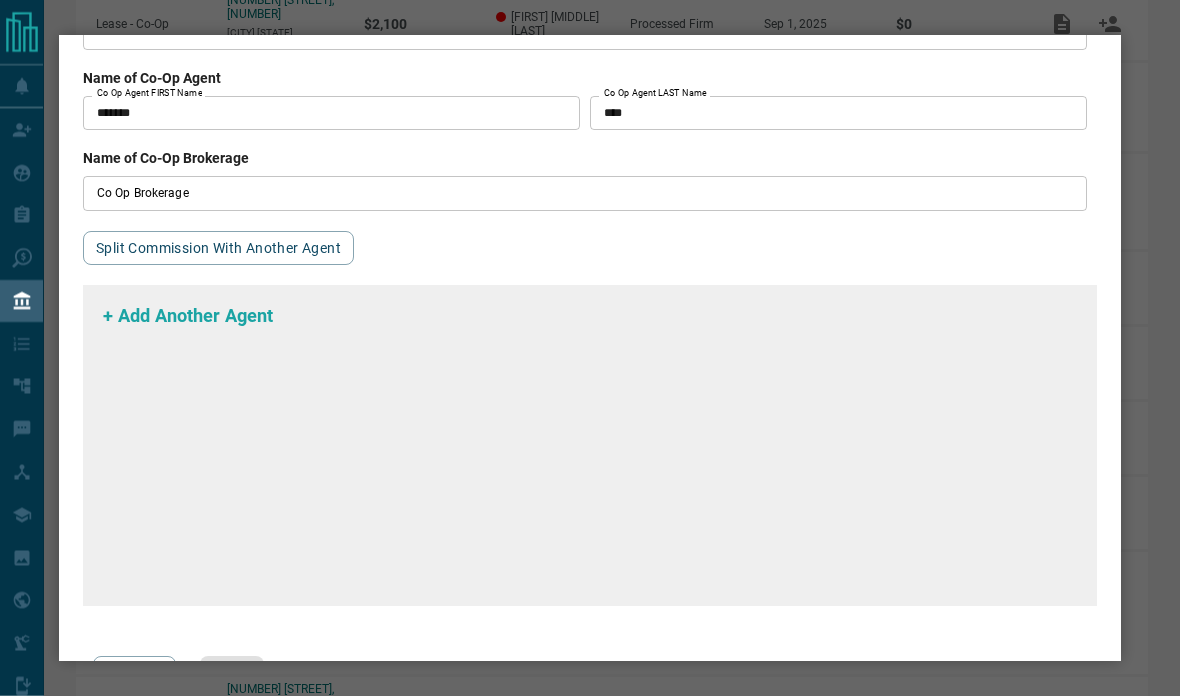 click on "****" at bounding box center [838, 113] 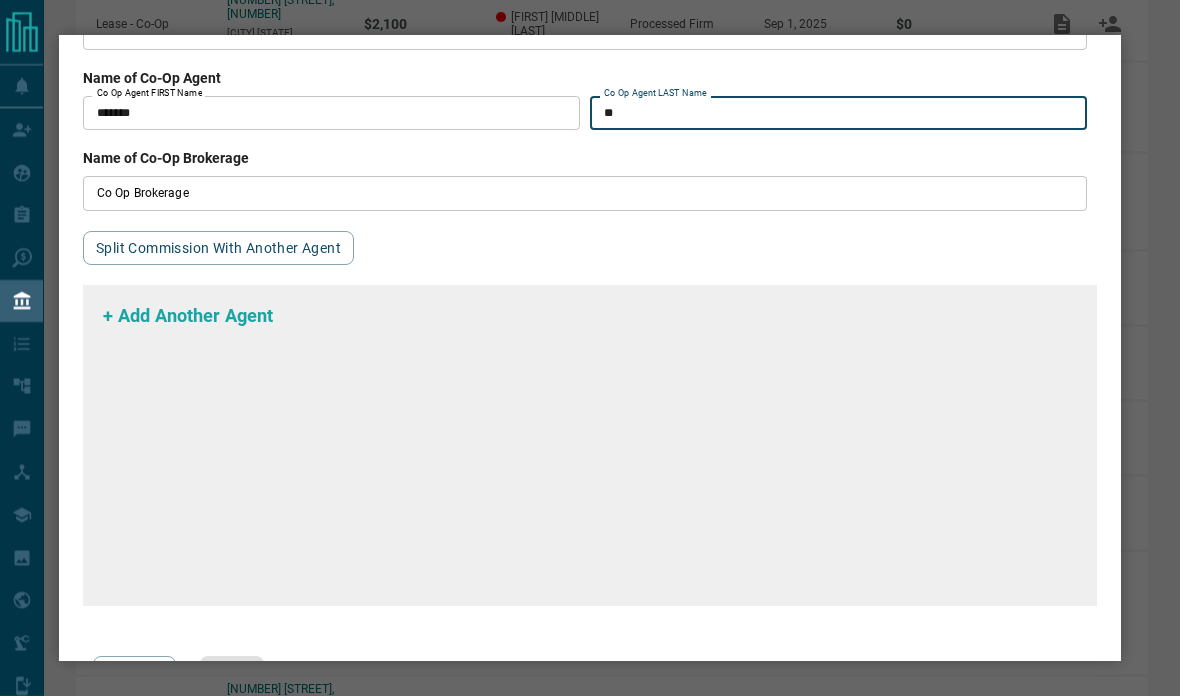 type on "*" 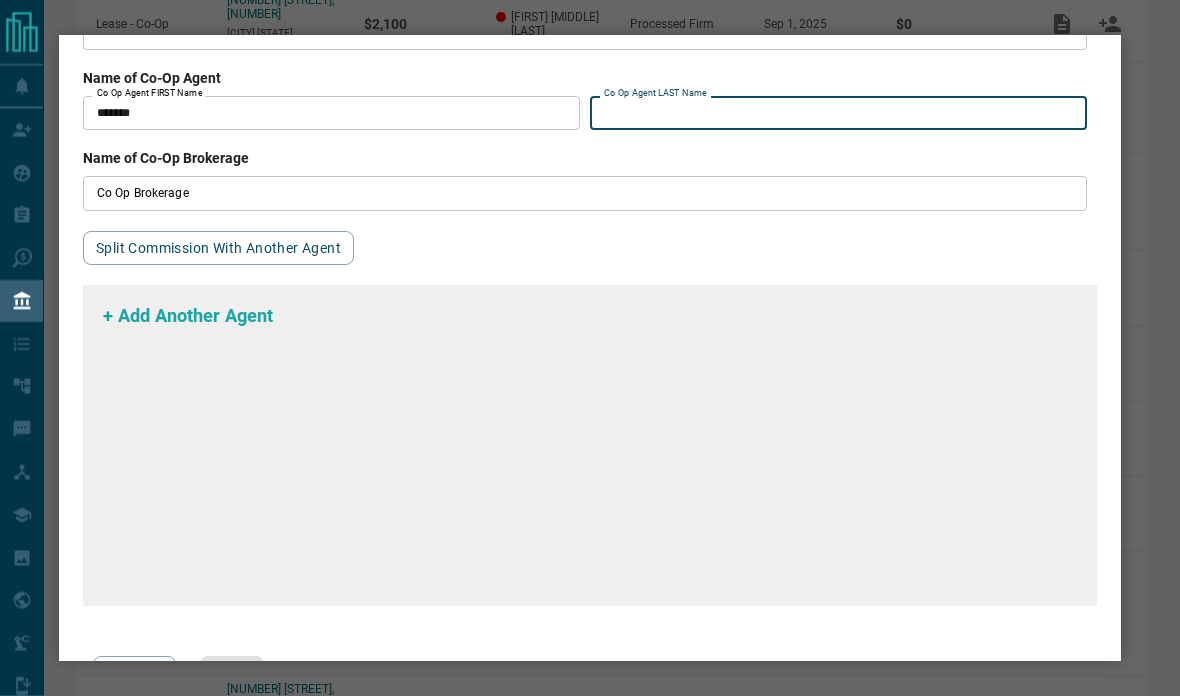 type 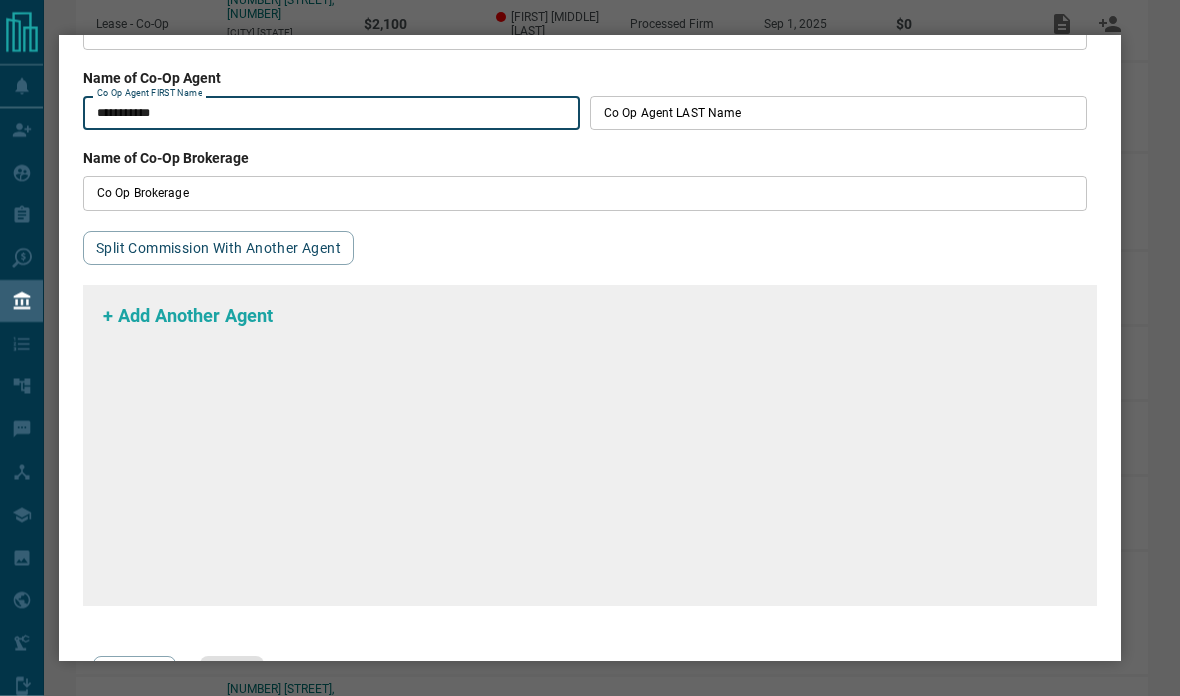 type on "**********" 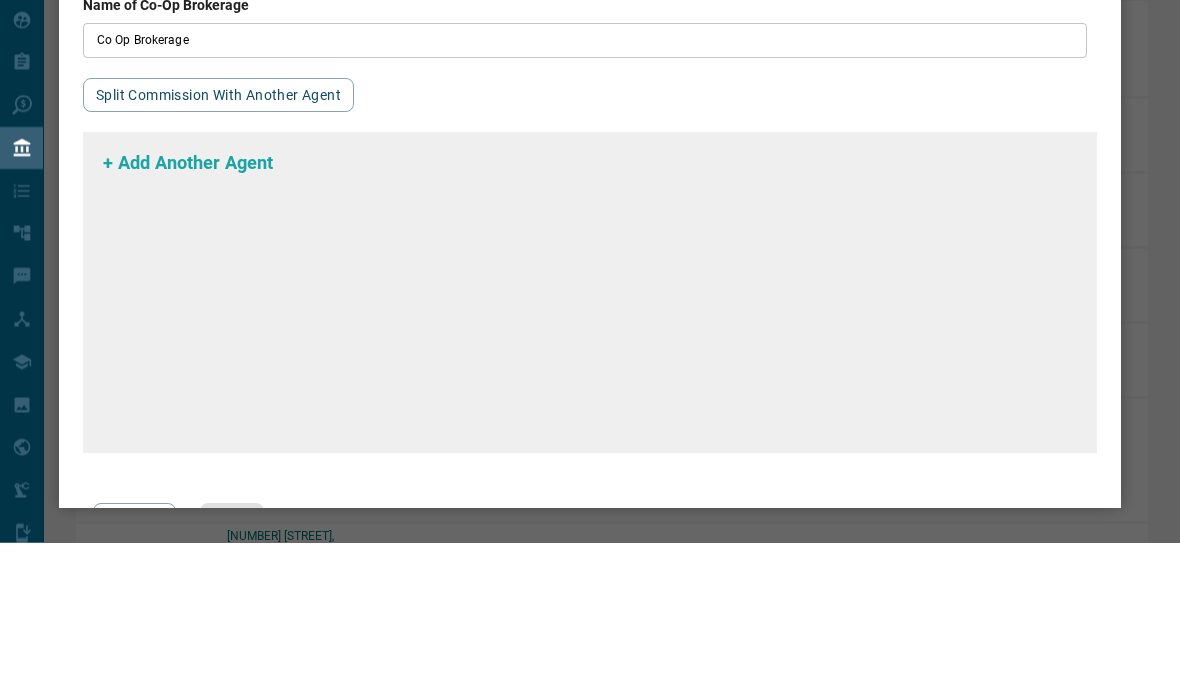 type on "**********" 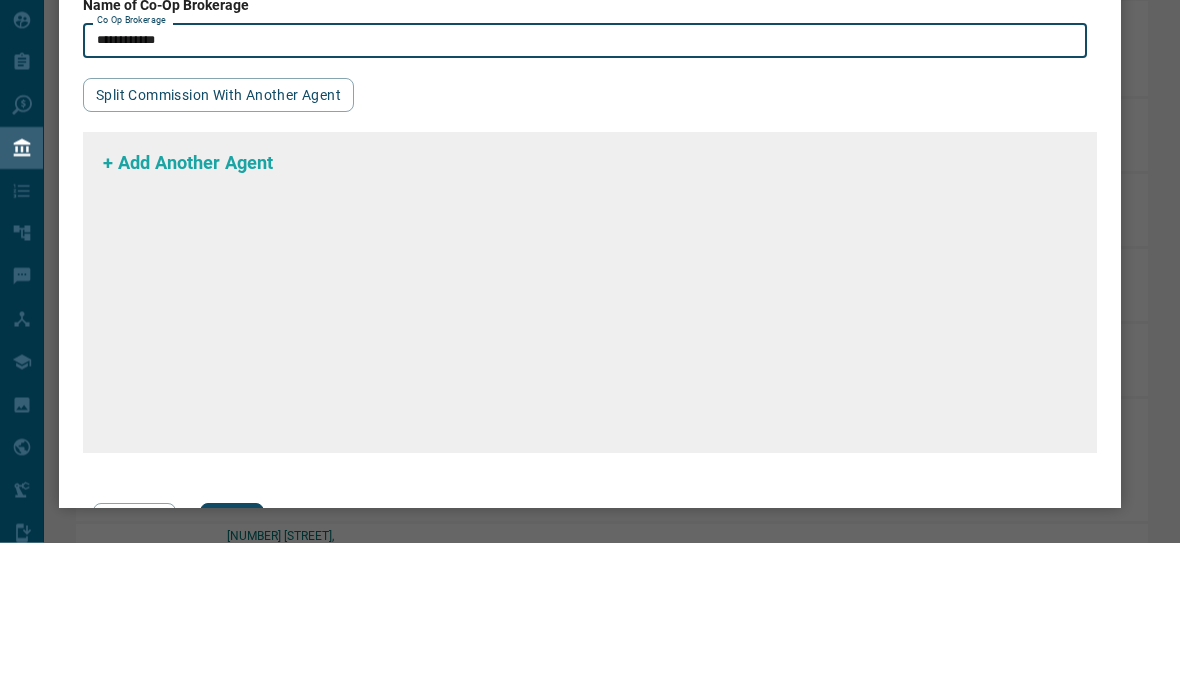 type on "**********" 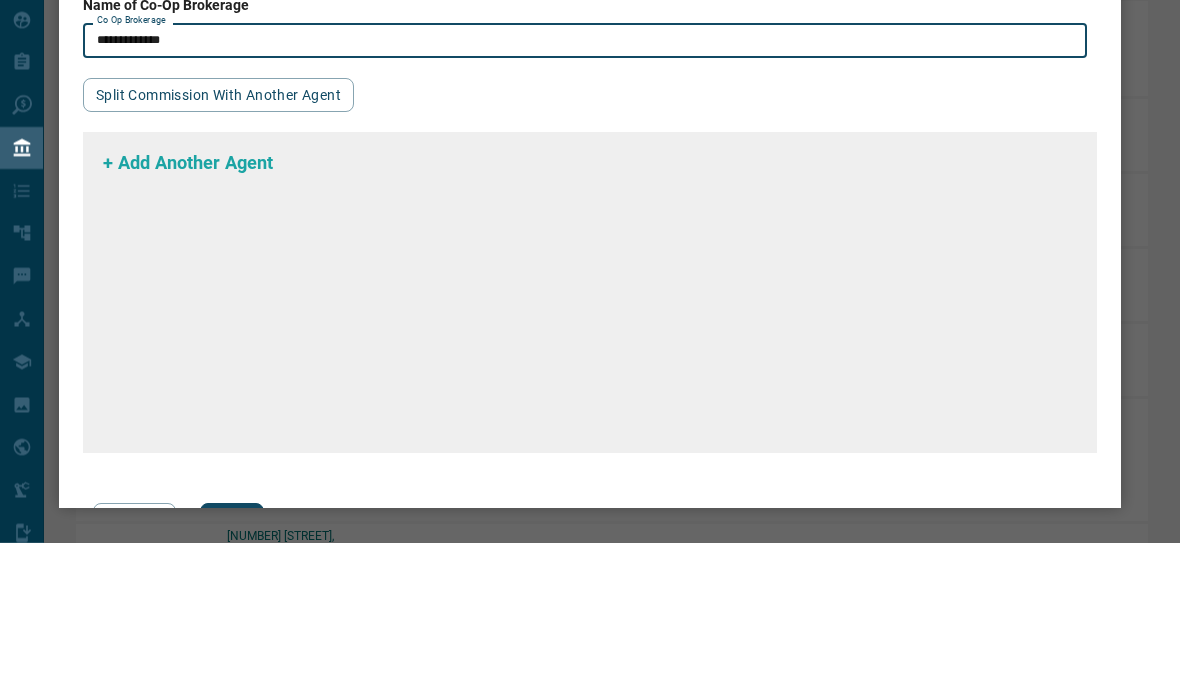 scroll, scrollTop: 553, scrollLeft: 0, axis: vertical 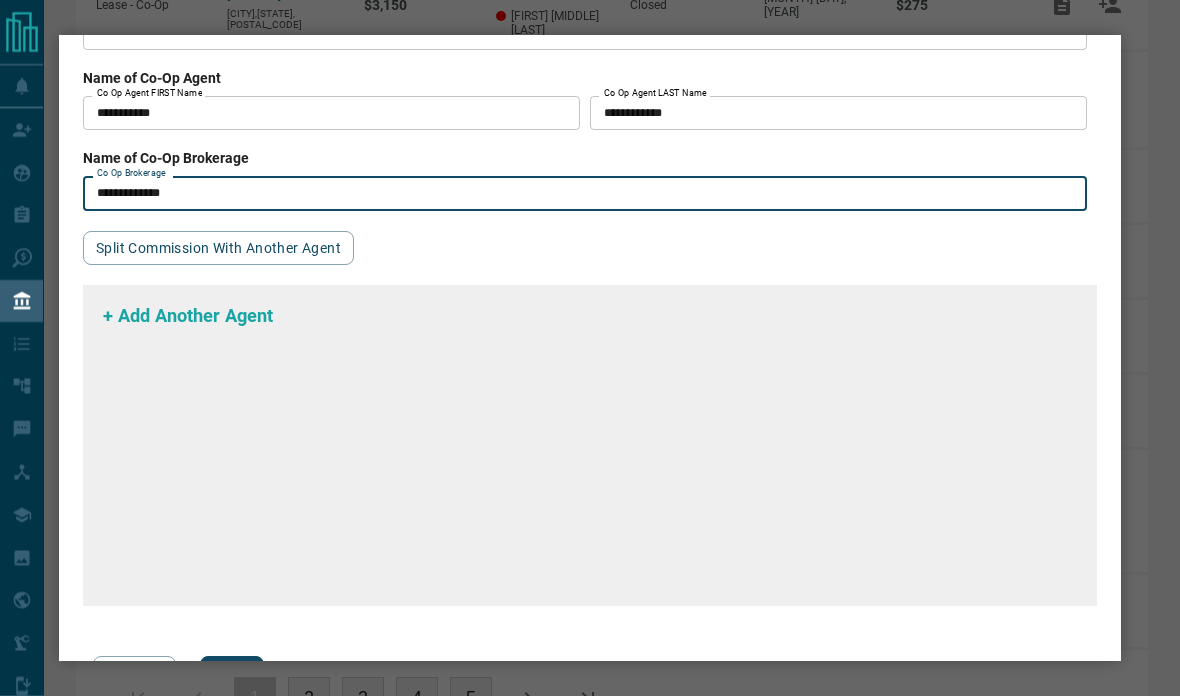 click on "Next" at bounding box center [232, 673] 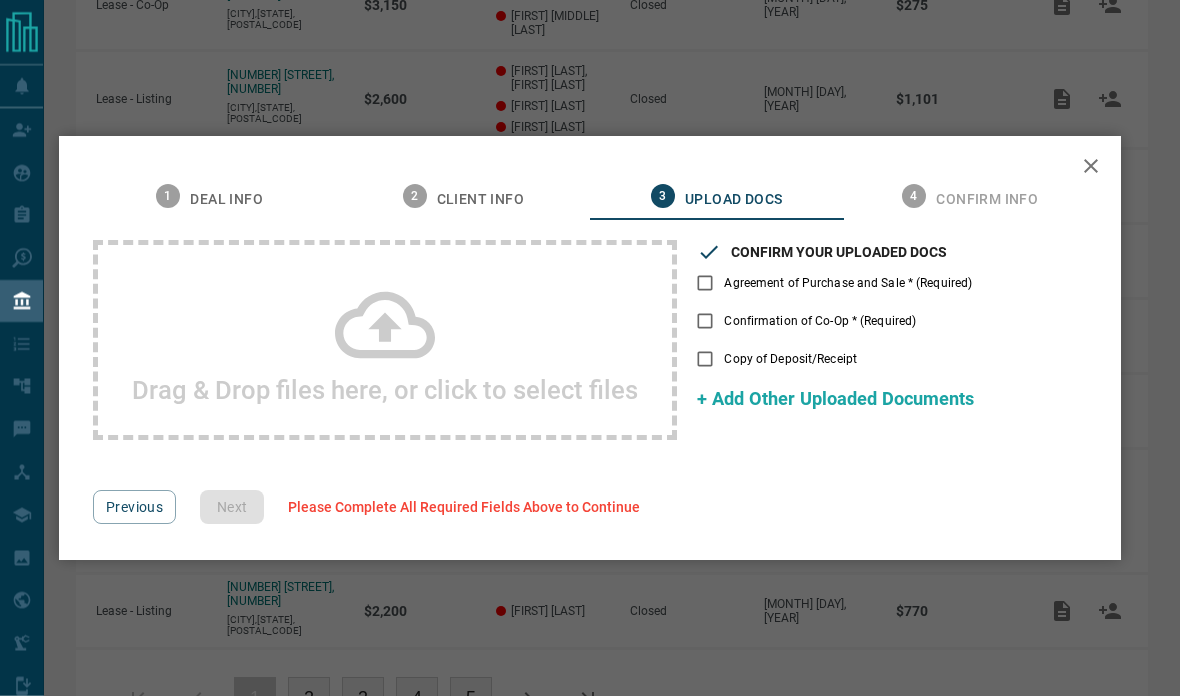 click 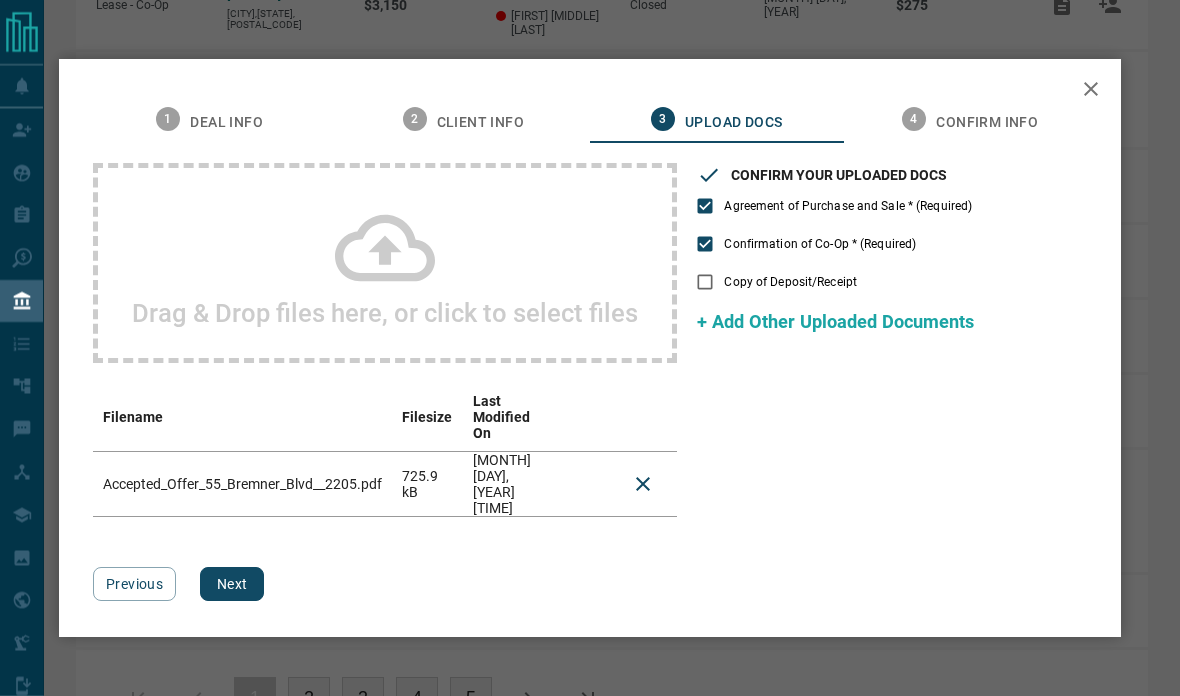 scroll, scrollTop: 633, scrollLeft: 0, axis: vertical 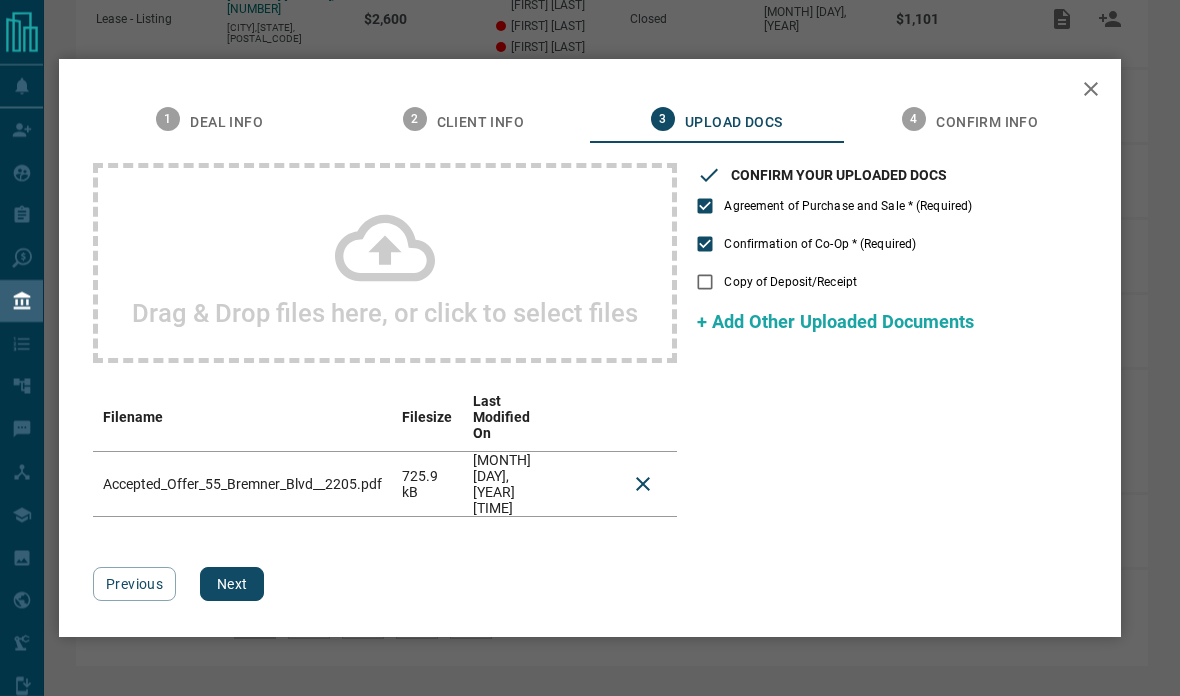 click on "Next" at bounding box center [232, 584] 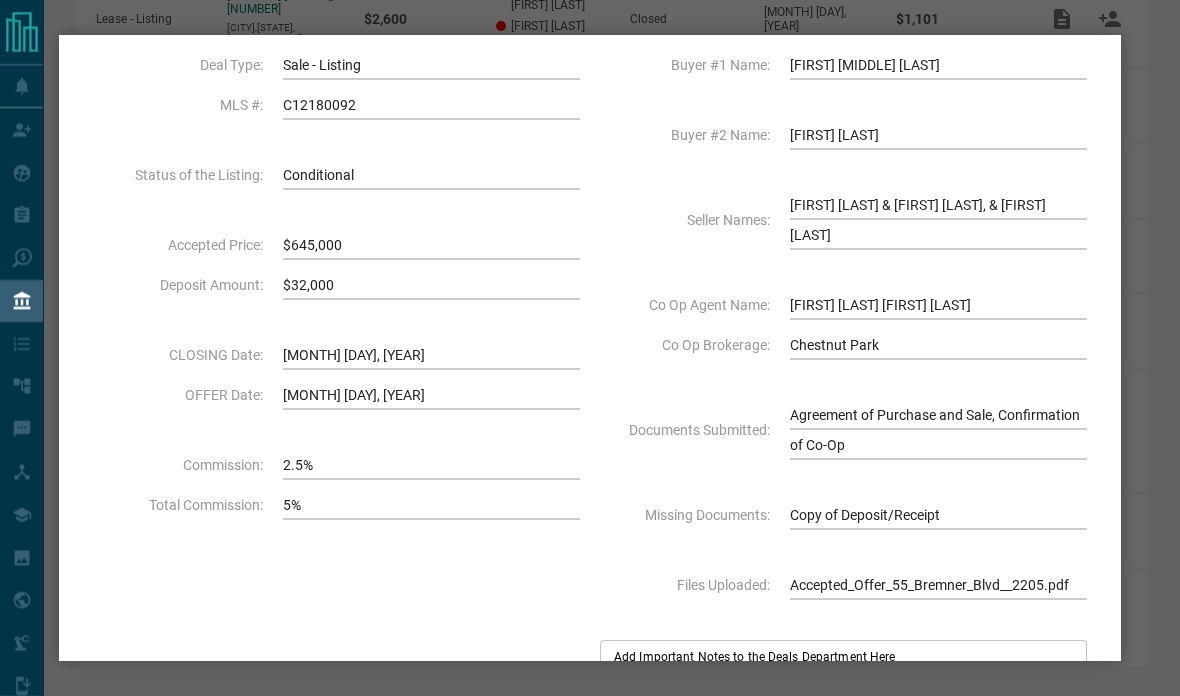 scroll, scrollTop: 127, scrollLeft: 0, axis: vertical 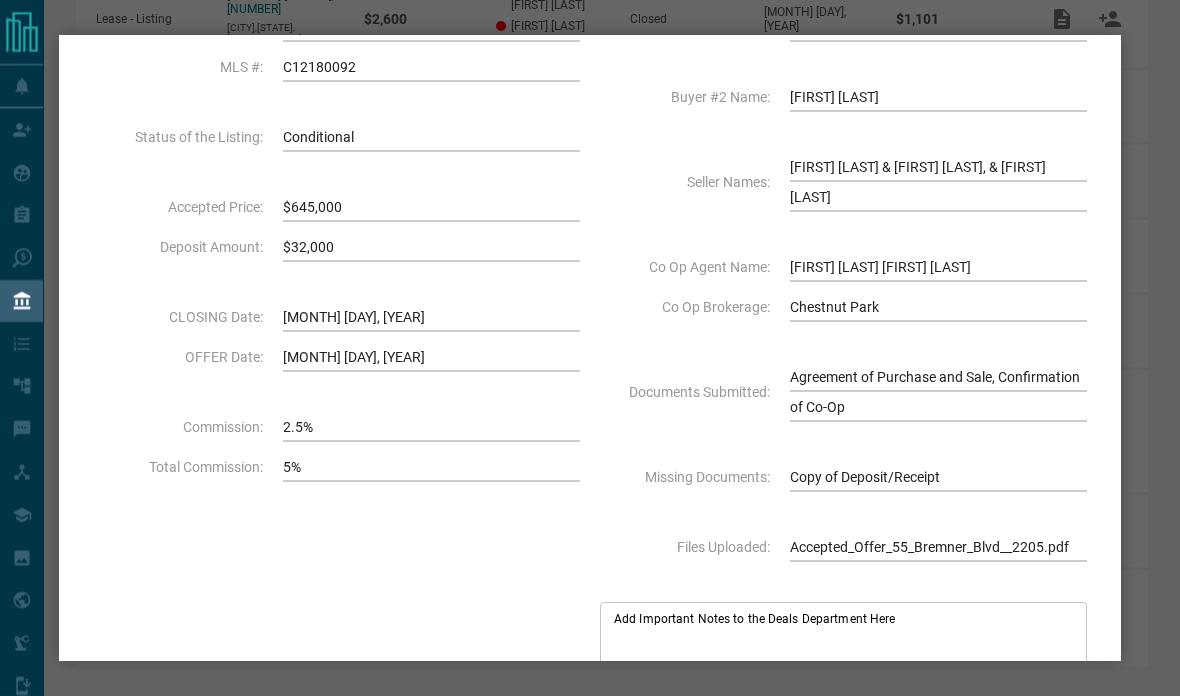 click on "Add Important Notes to the Deals Department Here" at bounding box center [843, 635] 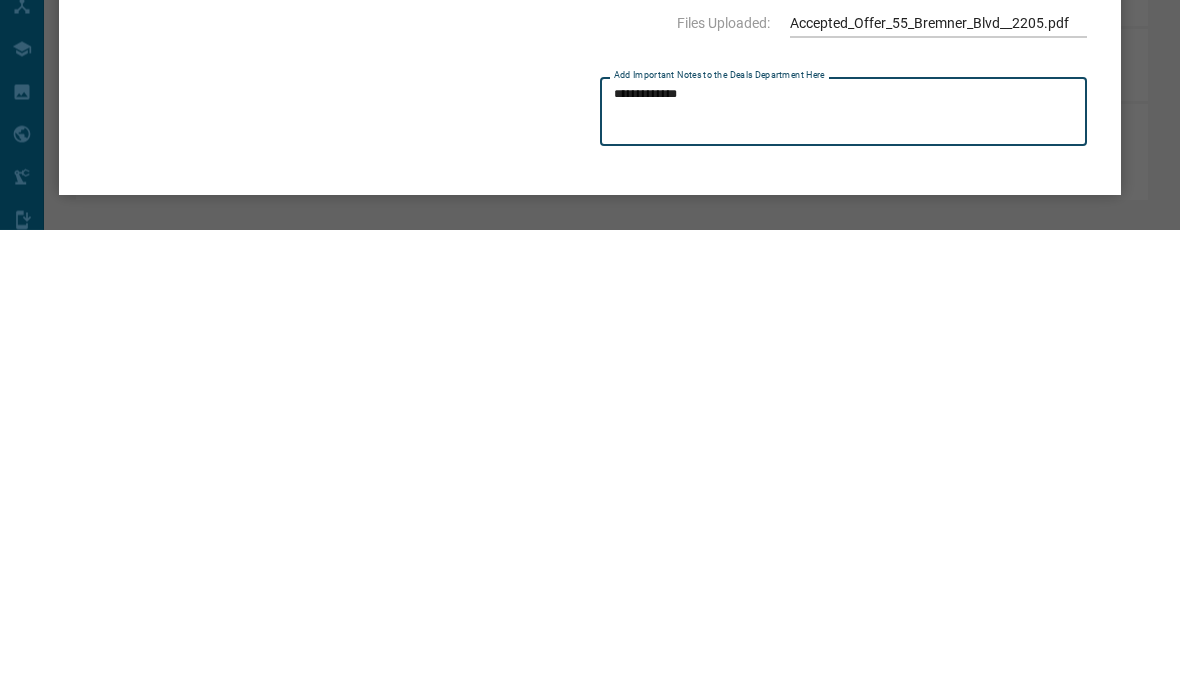 scroll, scrollTop: 184, scrollLeft: 0, axis: vertical 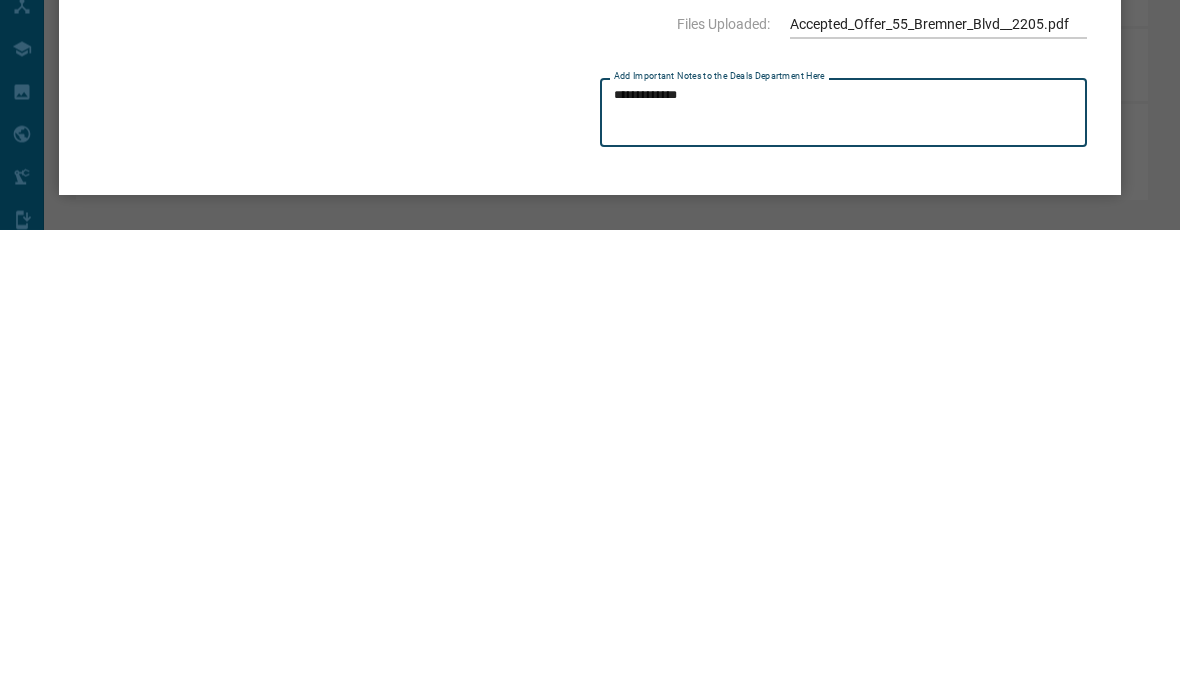 type on "**********" 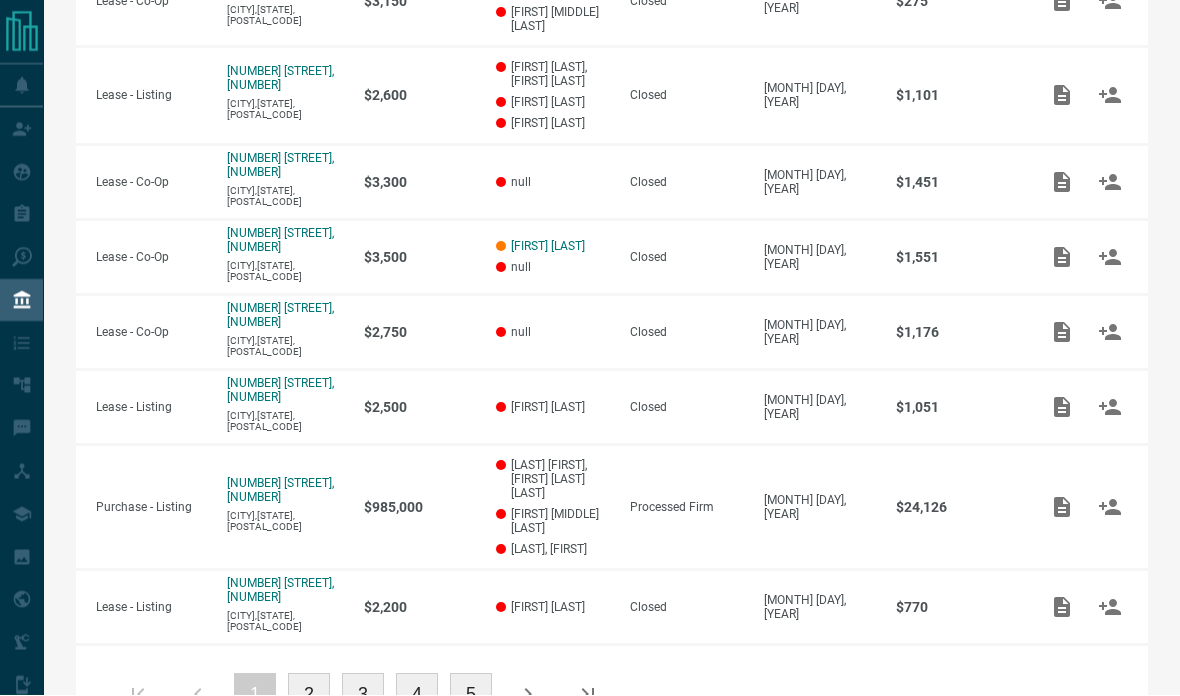 scroll, scrollTop: 553, scrollLeft: 0, axis: vertical 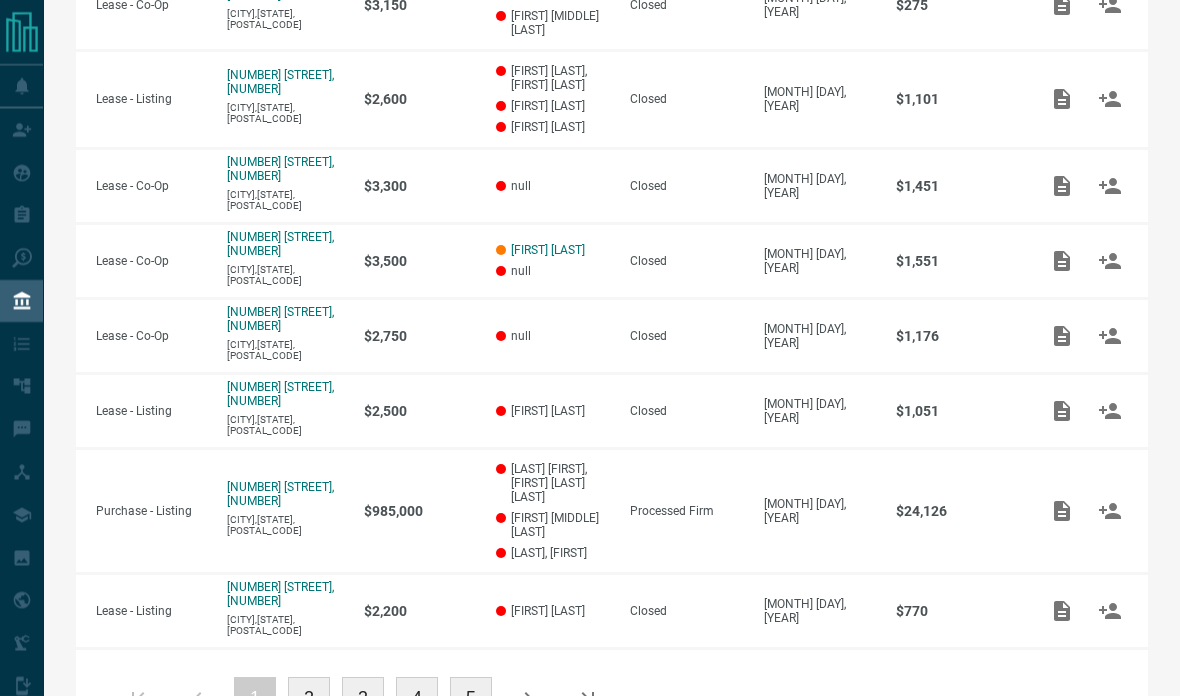 click on "2" at bounding box center [309, 698] 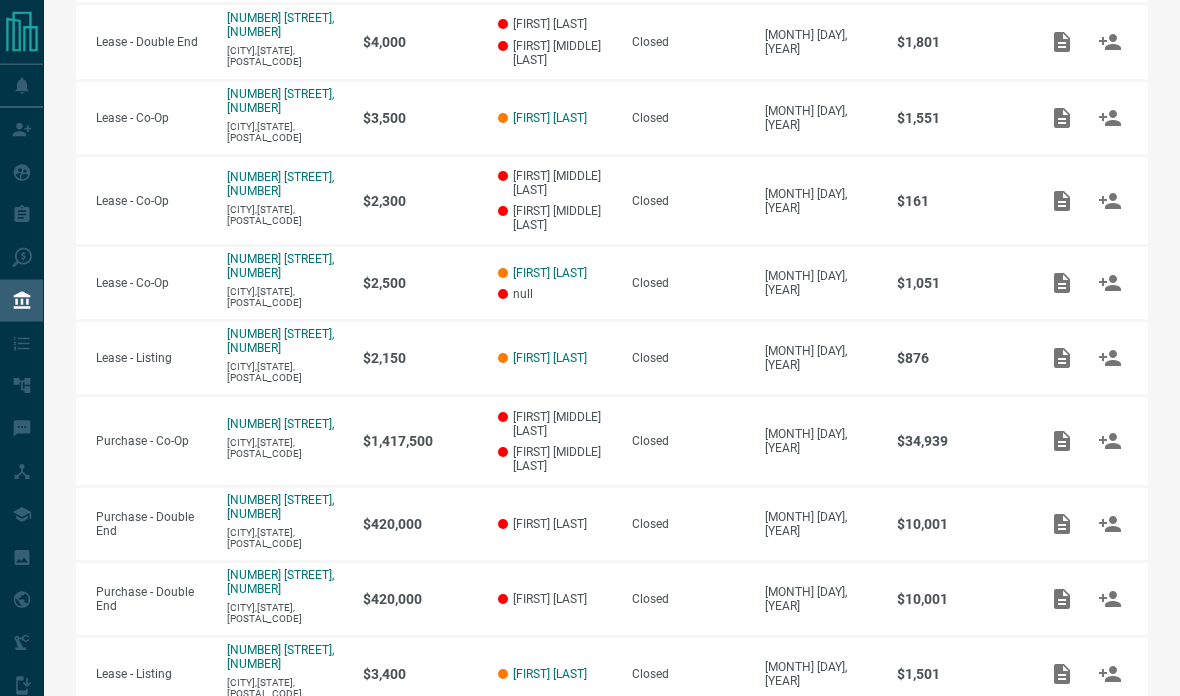 scroll, scrollTop: 451, scrollLeft: 0, axis: vertical 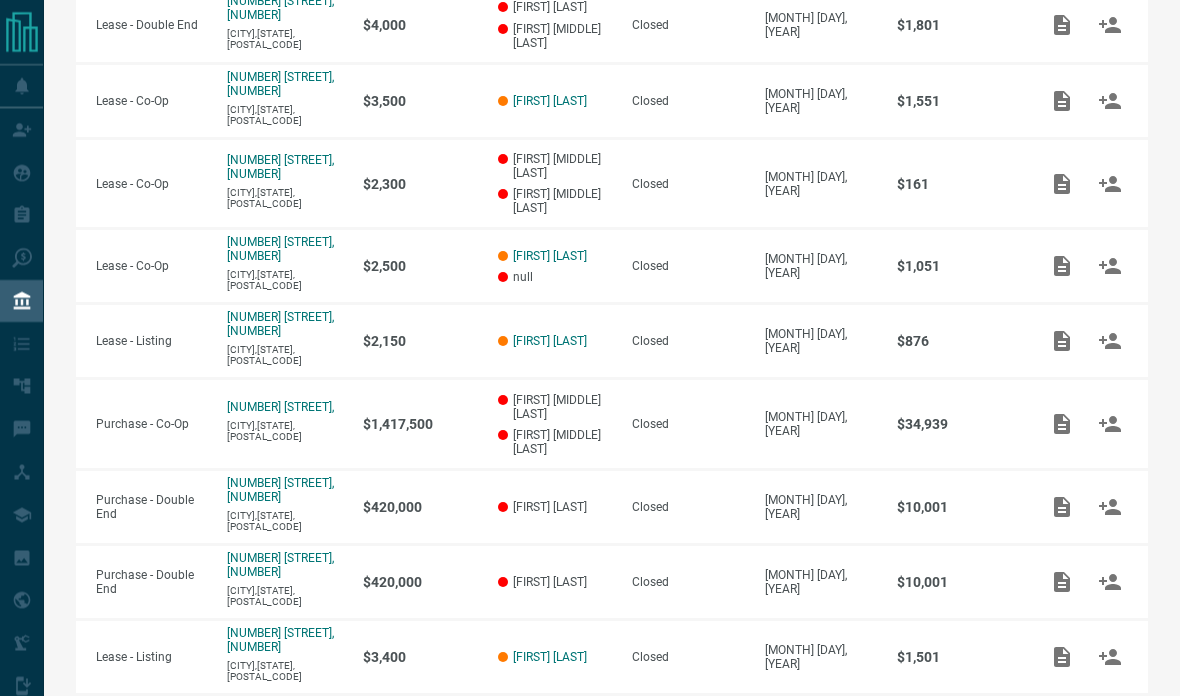 click on "1" at bounding box center (255, 744) 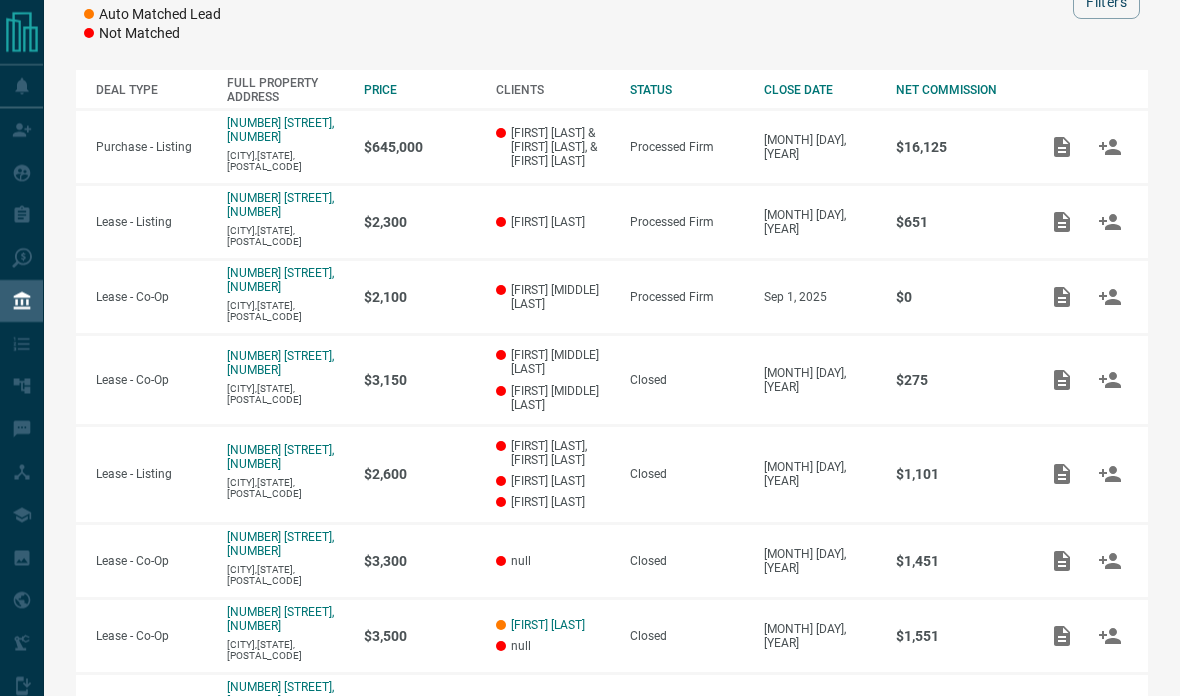 scroll, scrollTop: 0, scrollLeft: 0, axis: both 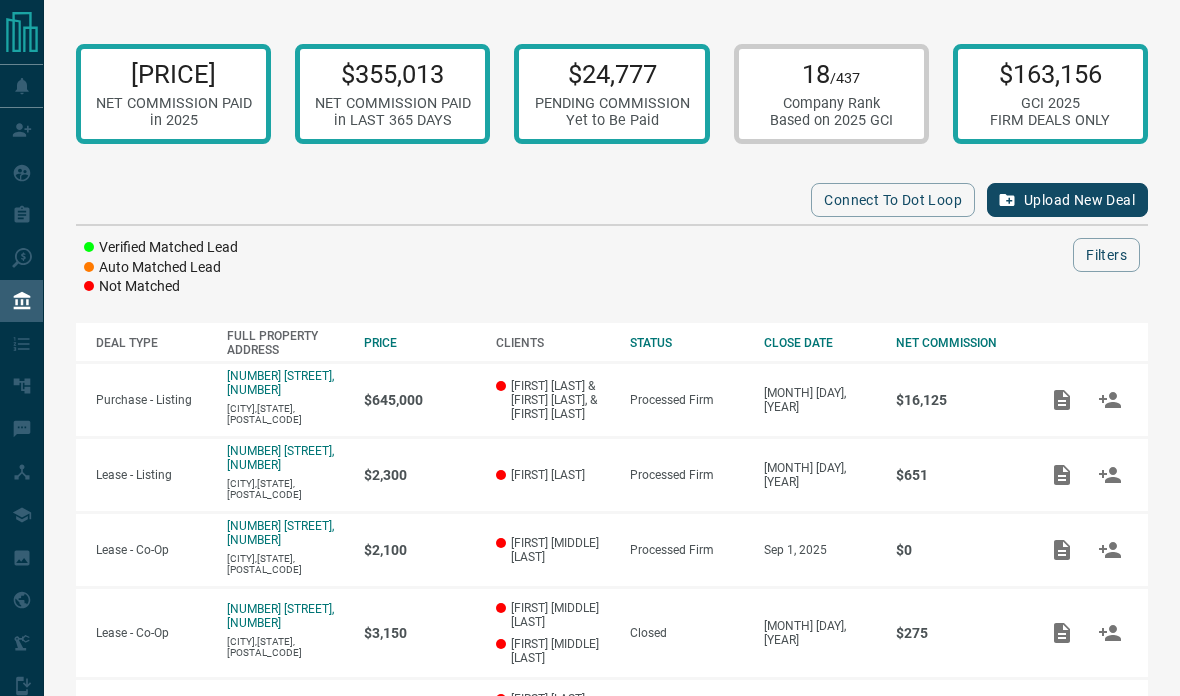click 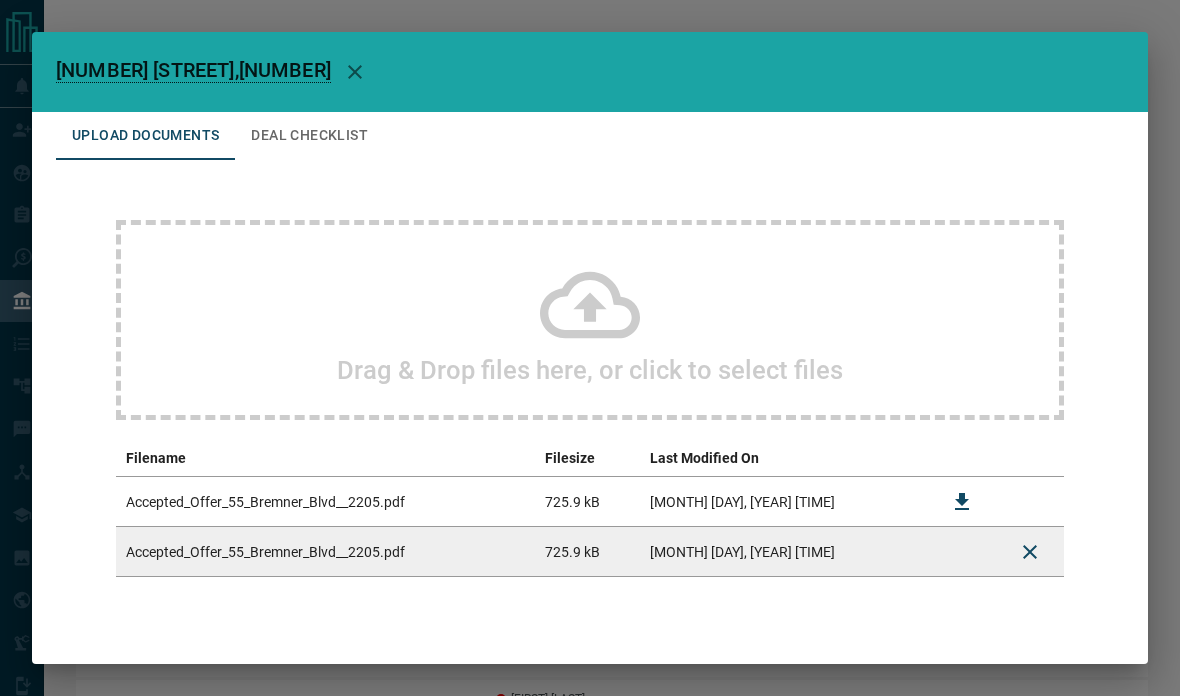 click 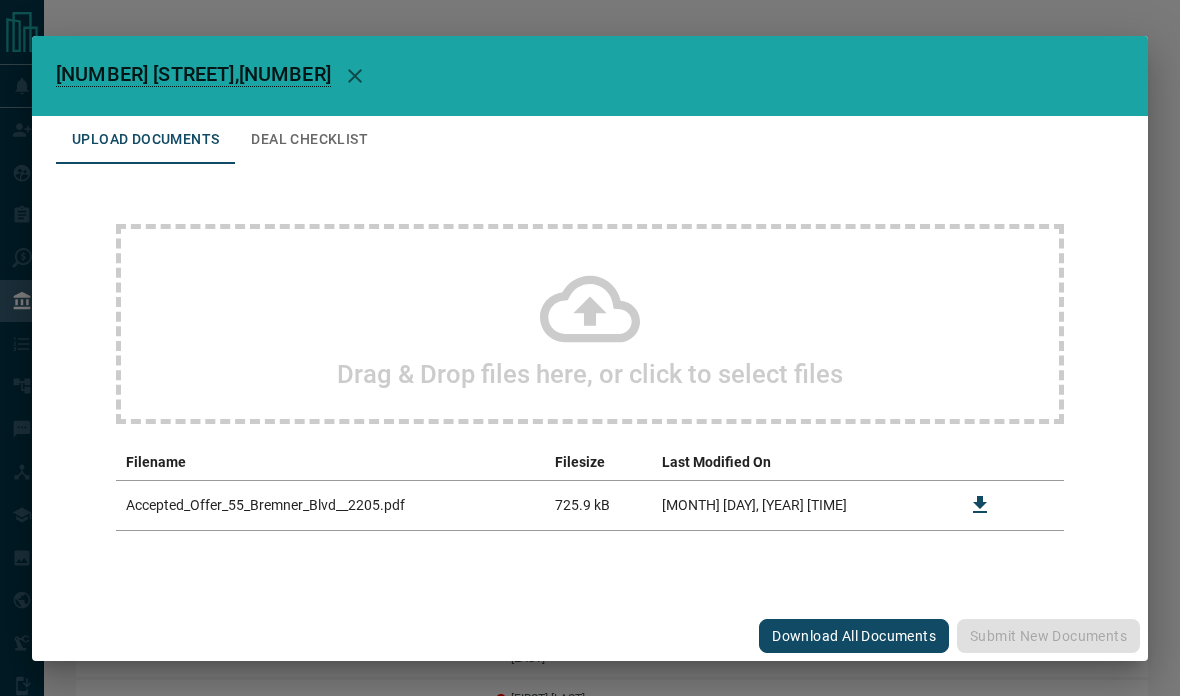 click on "Drag & Drop files here, or click to select files" at bounding box center (590, 374) 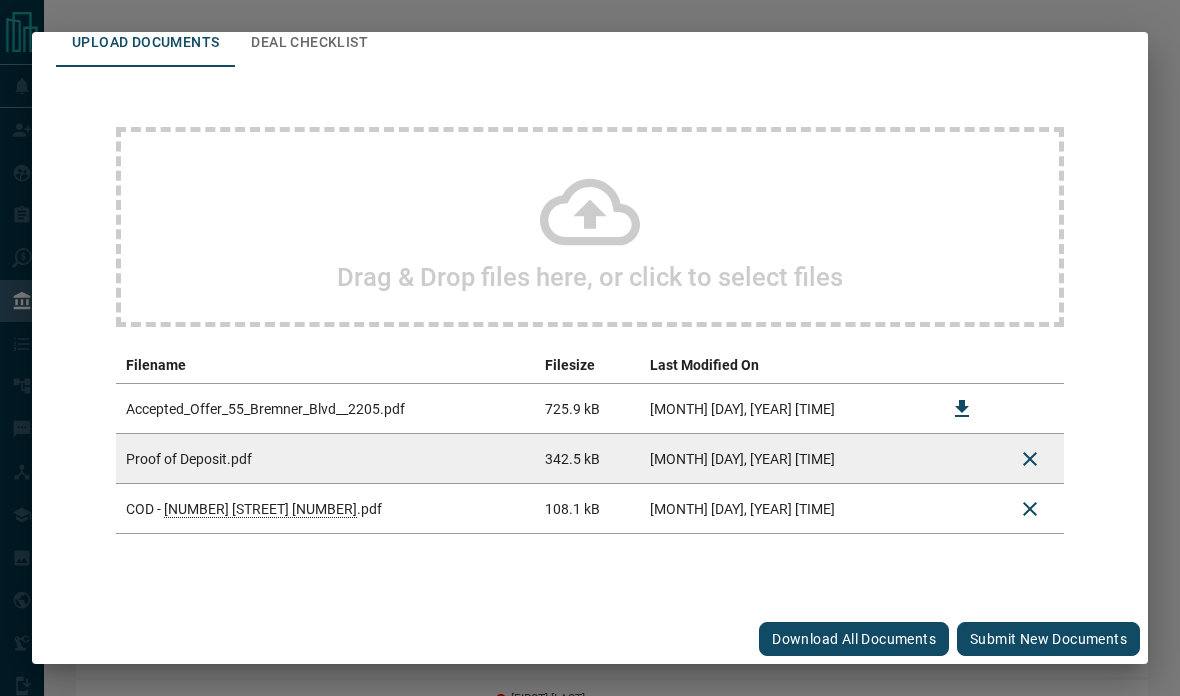 scroll, scrollTop: 94, scrollLeft: 0, axis: vertical 